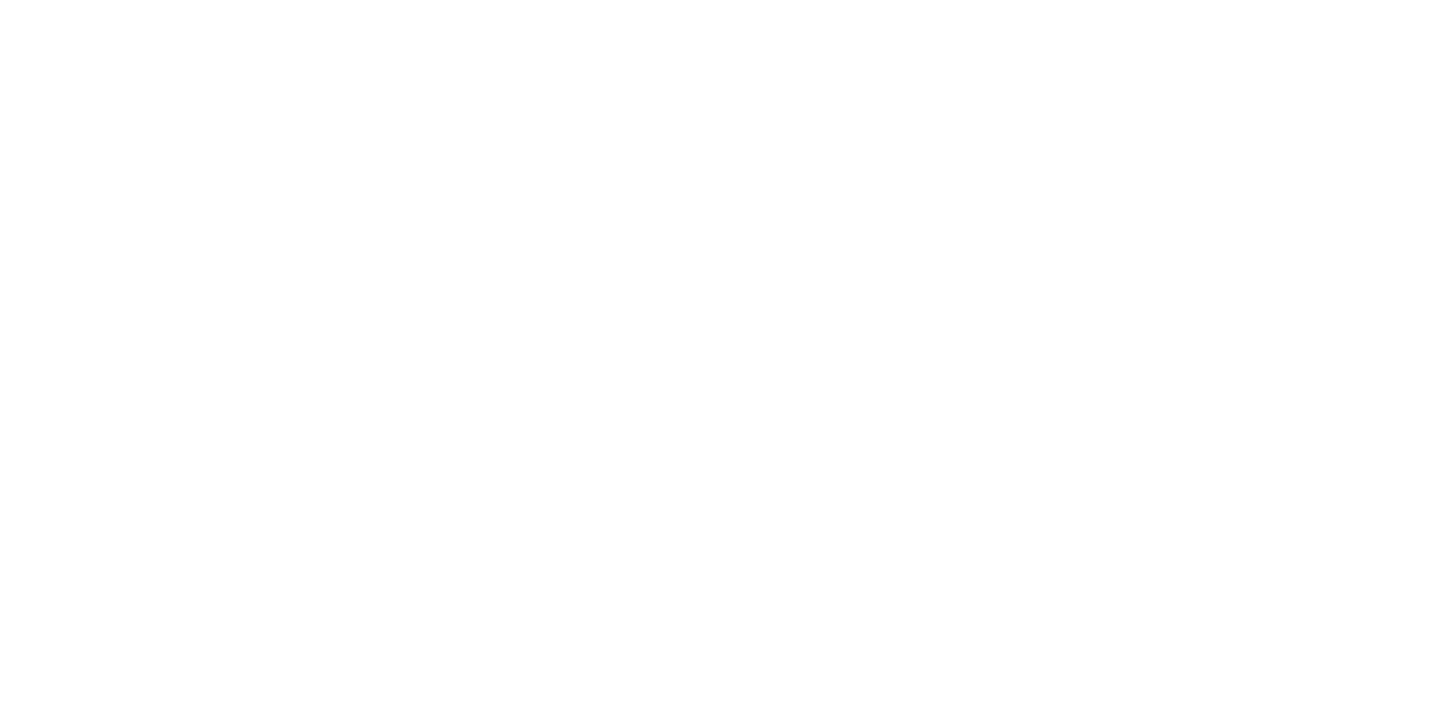 scroll, scrollTop: 0, scrollLeft: 0, axis: both 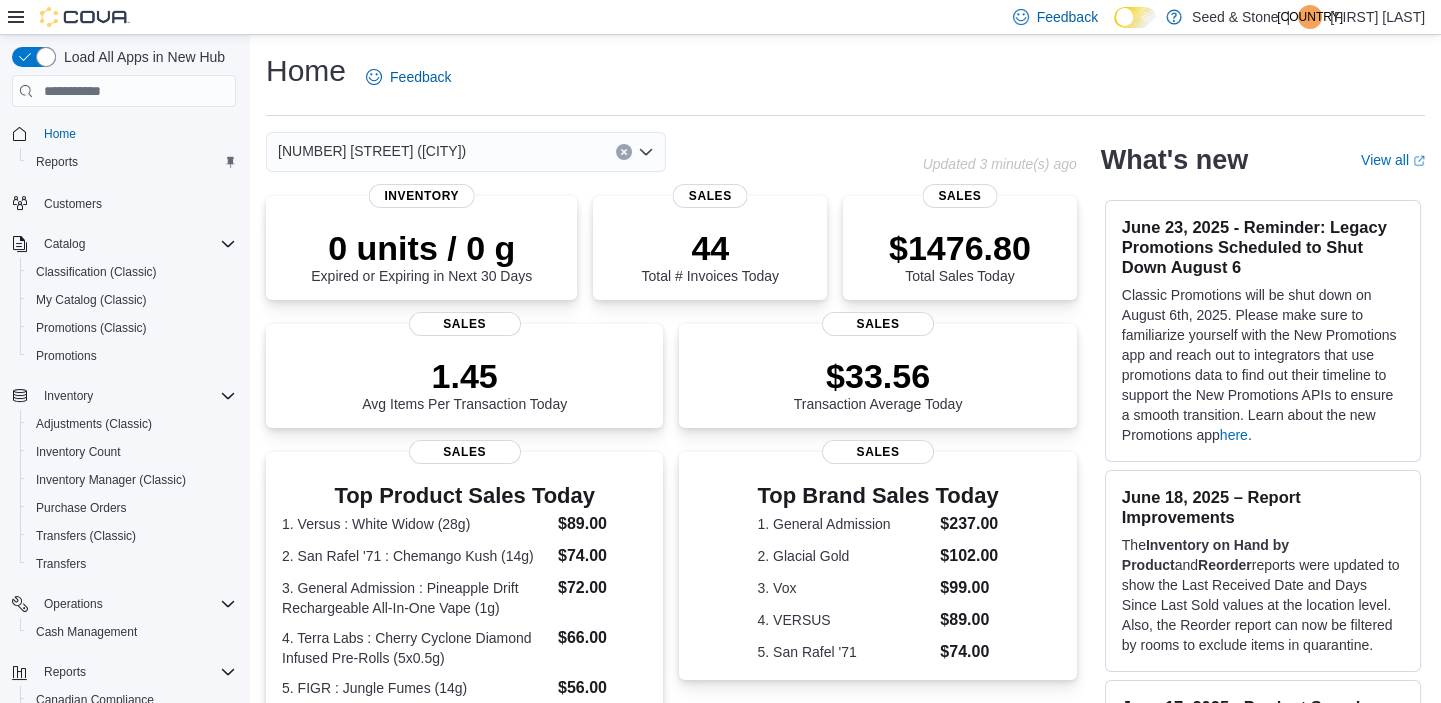 click at bounding box center (646, 152) 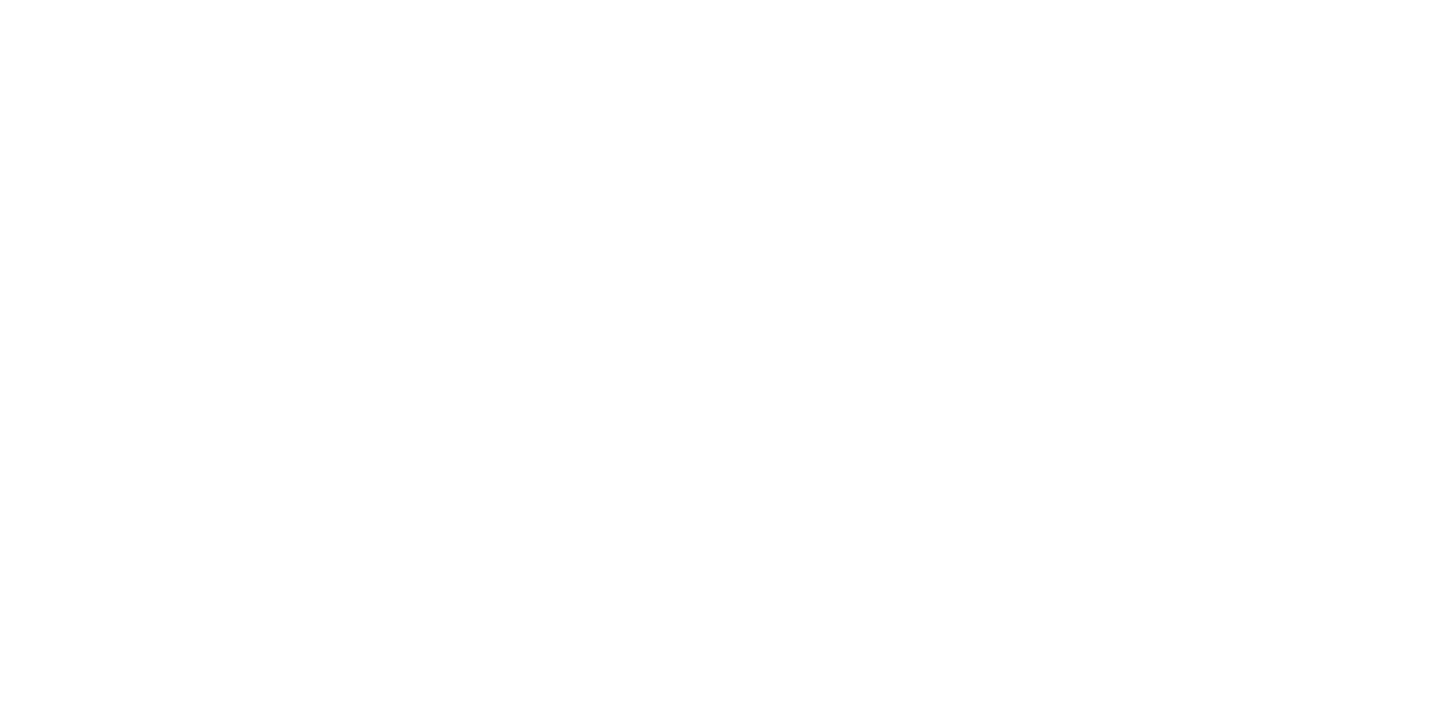 scroll, scrollTop: 0, scrollLeft: 0, axis: both 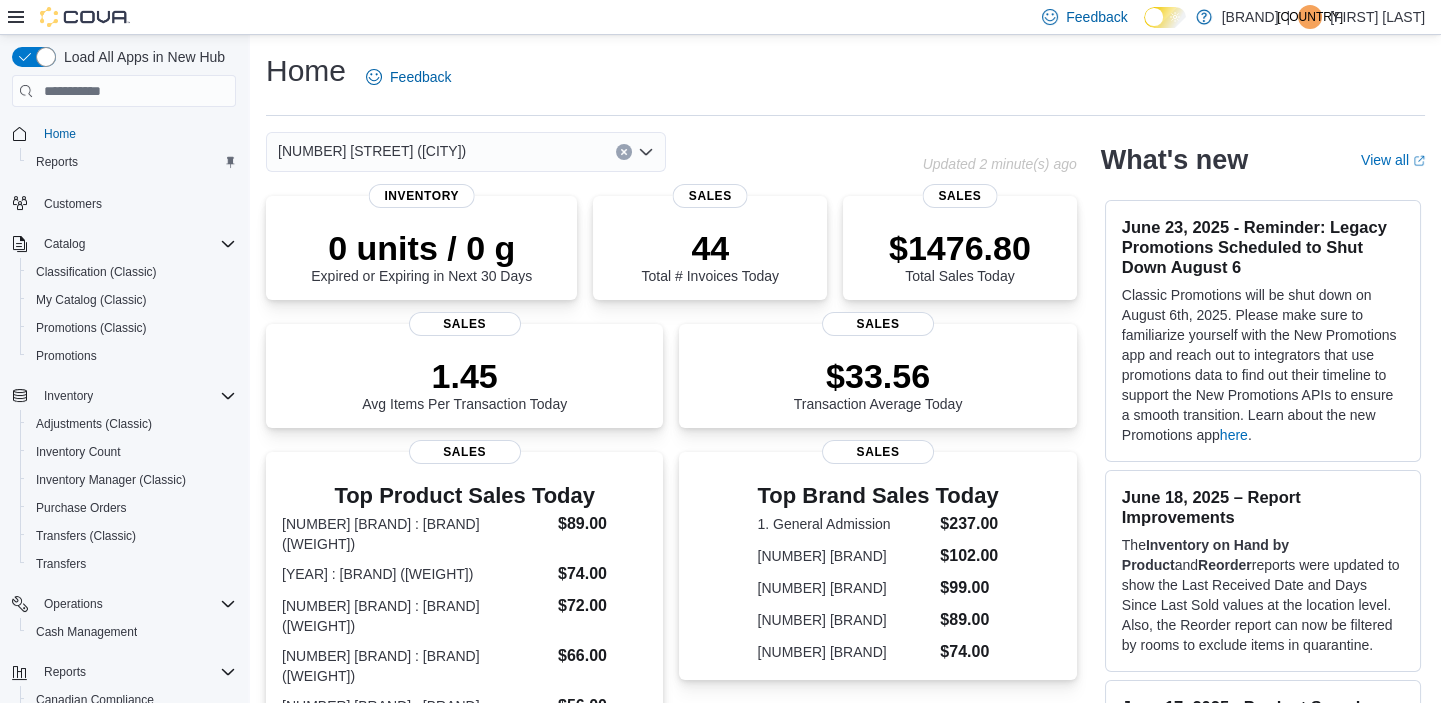 click on "[NUMBER] [STREET] ([CITY])" at bounding box center (466, 152) 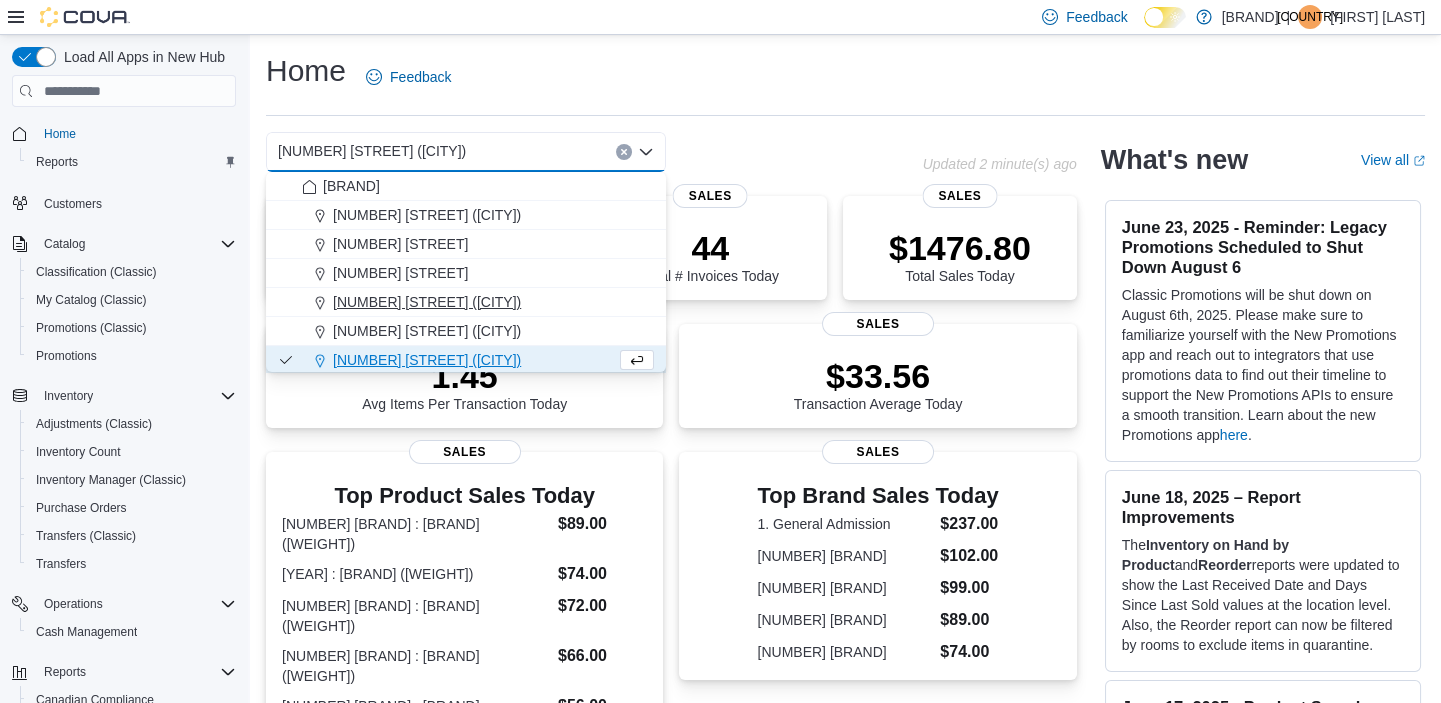 click on "[NUMBER] [STREET] ([CITY])" at bounding box center (466, 302) 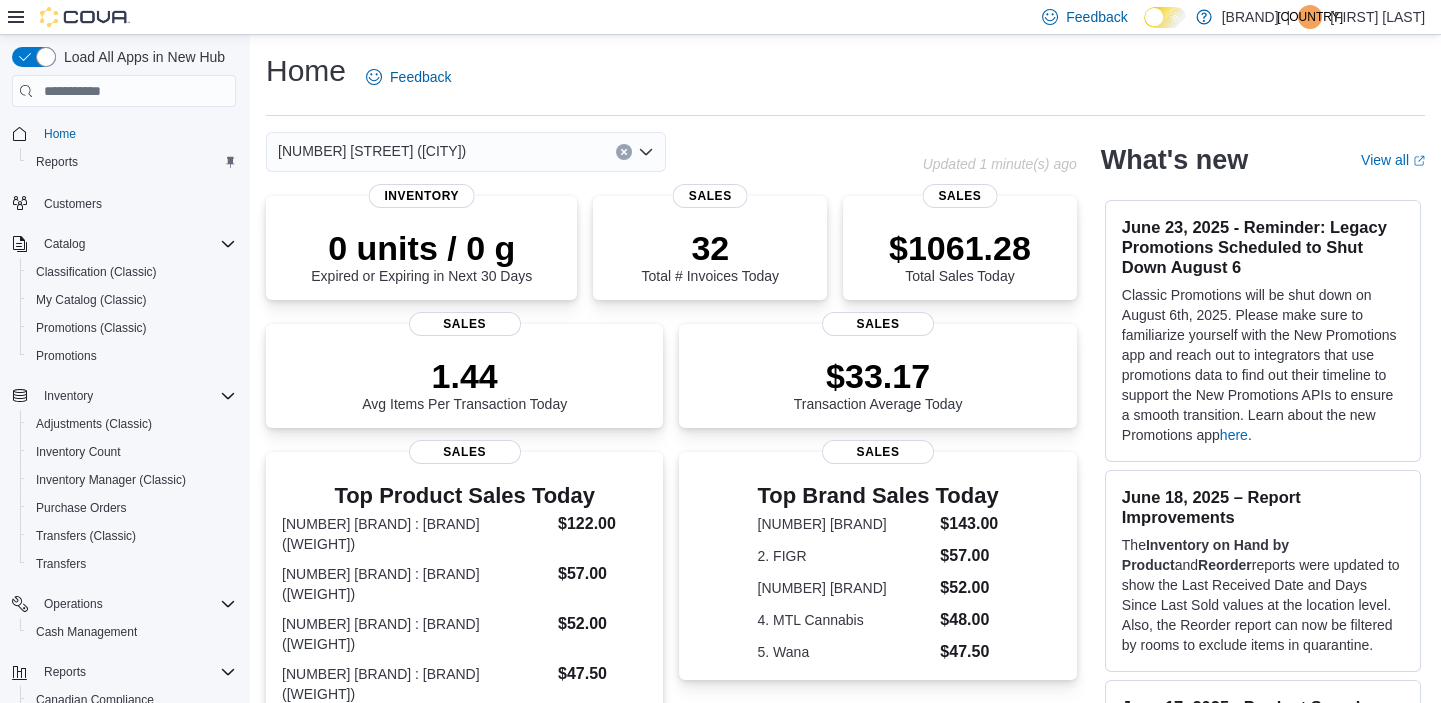 click on "[NUMBER] [STREET] ([CITY])" at bounding box center (466, 152) 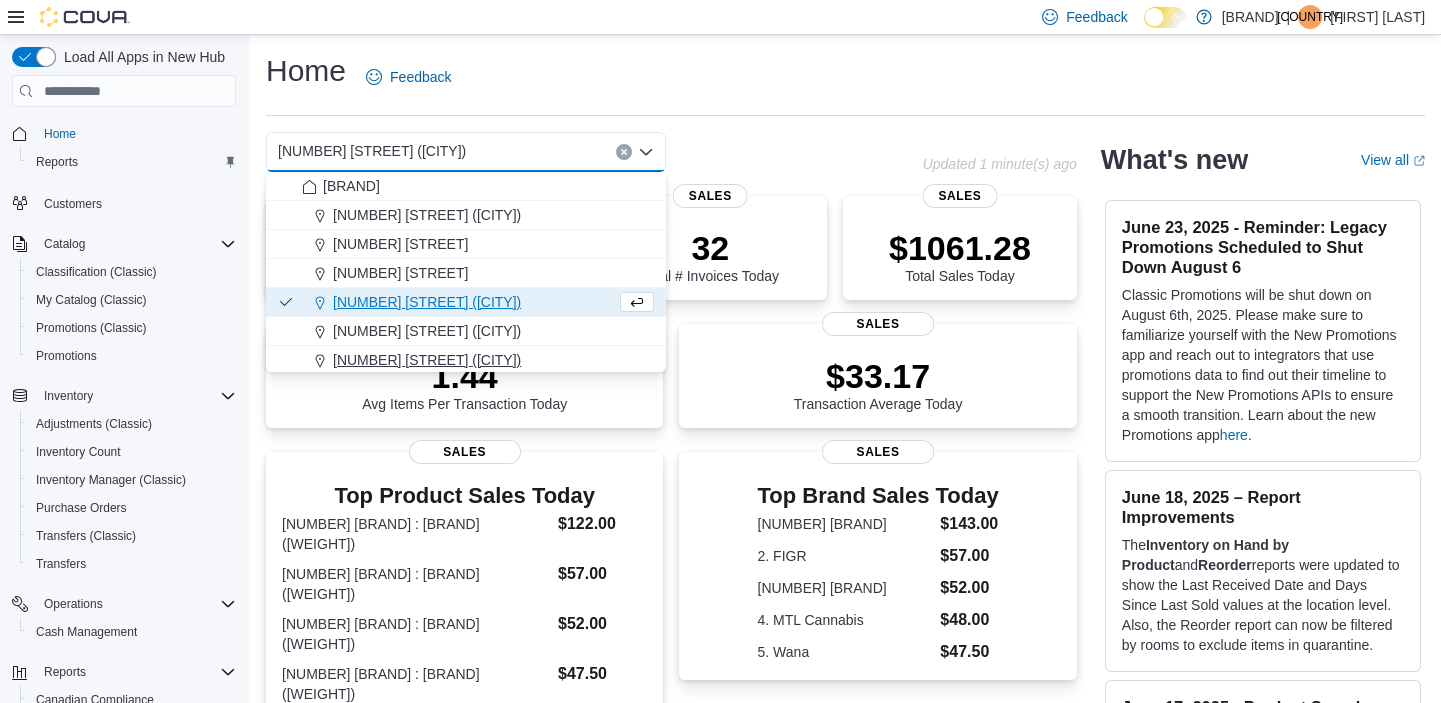 click on "[NUMBER] [STREET] ([CITY])" at bounding box center [427, 360] 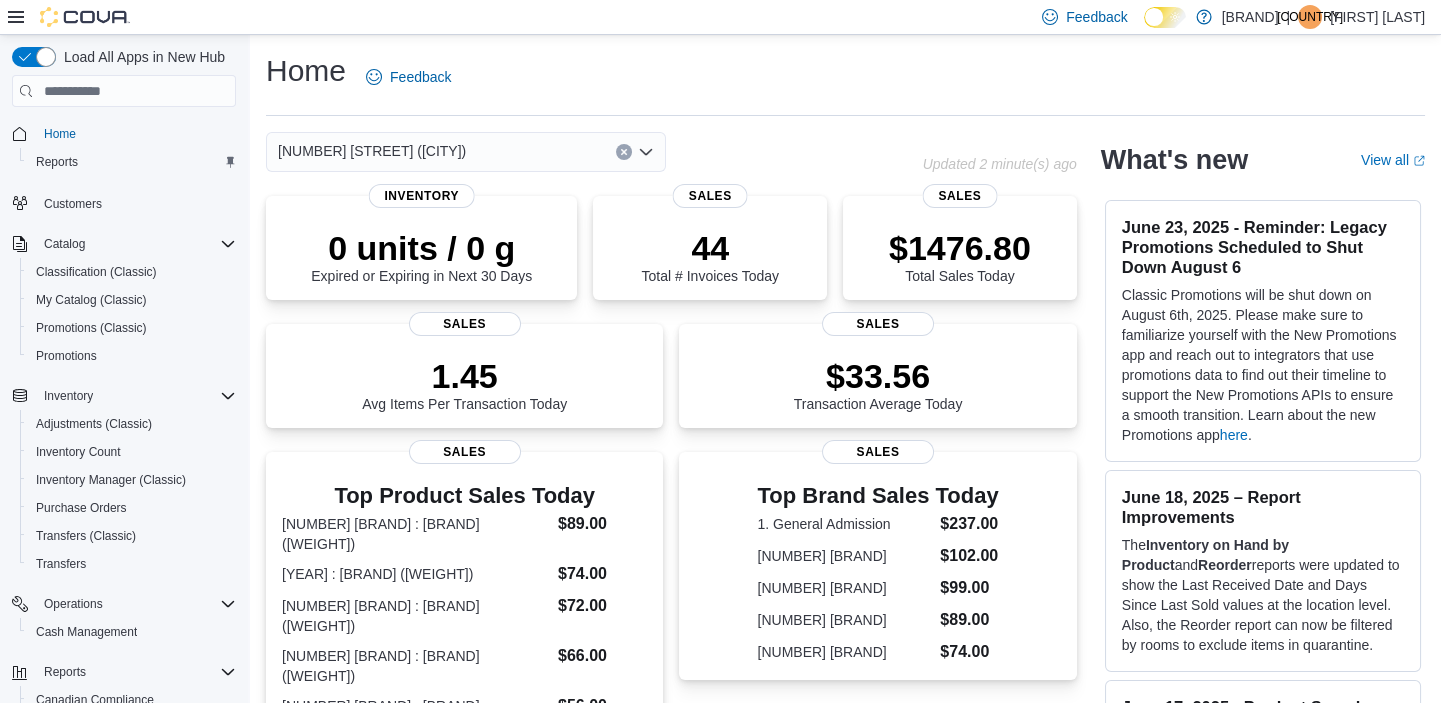 click on "[NUMBER] [STREET] ([CITY])" at bounding box center (466, 152) 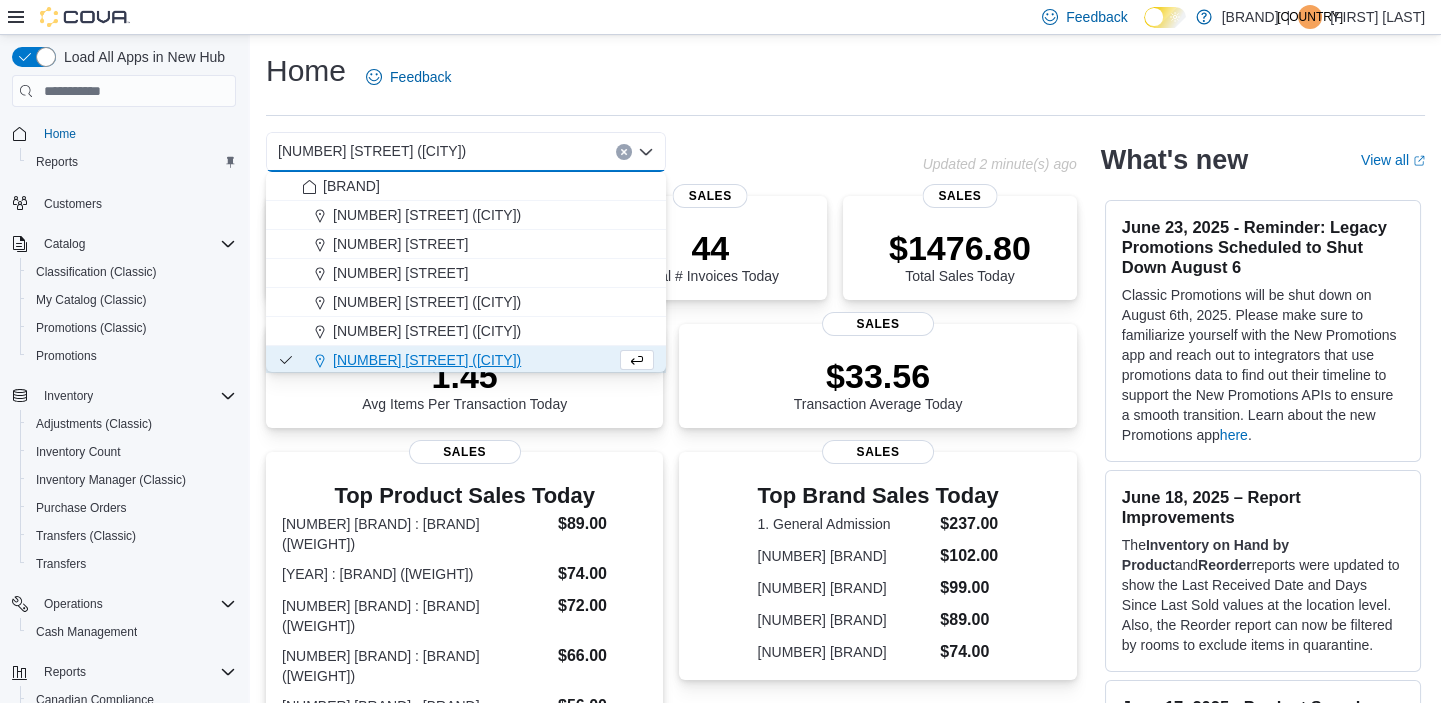 click on "Home Feedback 616 Chester Rd. (Delta) Combo box. Selected. 616 Chester Rd. (Delta). Press Backspace to delete 616 Chester Rd. (Delta). Combo box input. Select a Location. Type some text or, to display a list of choices, press Down Arrow. To exit the list of choices, press Escape. Updated 2 minute(s) ago 0 units / 0 g Expired or Expiring in Next 30 Days Inventory 44 Total # Invoices Today Sales $1476.80 Total Sales Today Sales 1.45 Avg Items Per Transaction Today Sales $33.56 Transaction Average Today Sales Top Product Sales Today 1. Versus : White Widow (28g) $89.00 2. San Rafel '71 : Chemango Kush (14g) $74.00 3. General Admission : Pineapple Drift Rechargeable All-In-One Vape (1g) $72.00 4. Terra Labs : Cherry Cyclone Diamond Infused Pre-Rolls (5x0.5g) $66.00 5. FIGR : Jungle Fumes (14g) $56.00 Sales Top Brand Sales Today 1. General Admission $237.00 2. Glacial Gold $102.00 3. Vox $99.00 4. VERSUS $89.00 5. San Rafel '71 $74.00 Sales Average Transactions per Hour Sales What's new View all here . The   and" at bounding box center [845, 615] 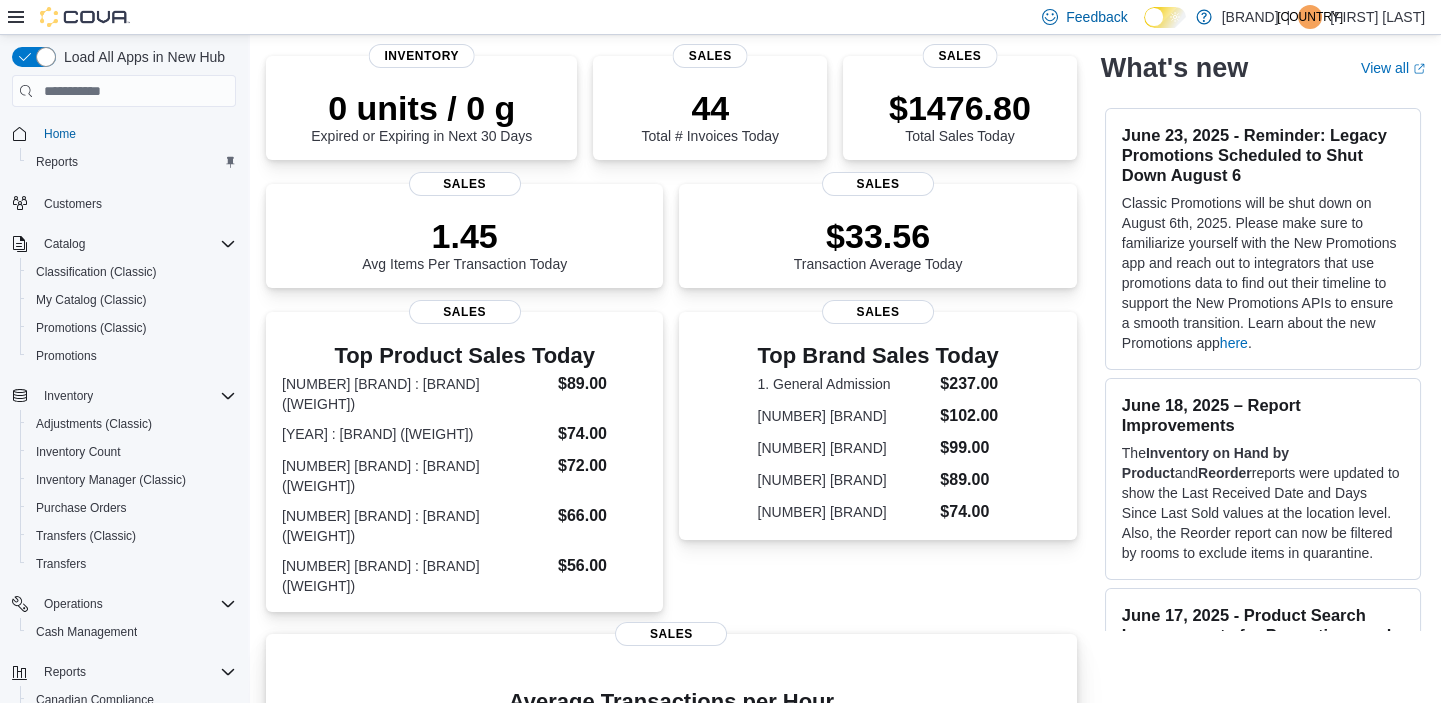 scroll, scrollTop: 0, scrollLeft: 0, axis: both 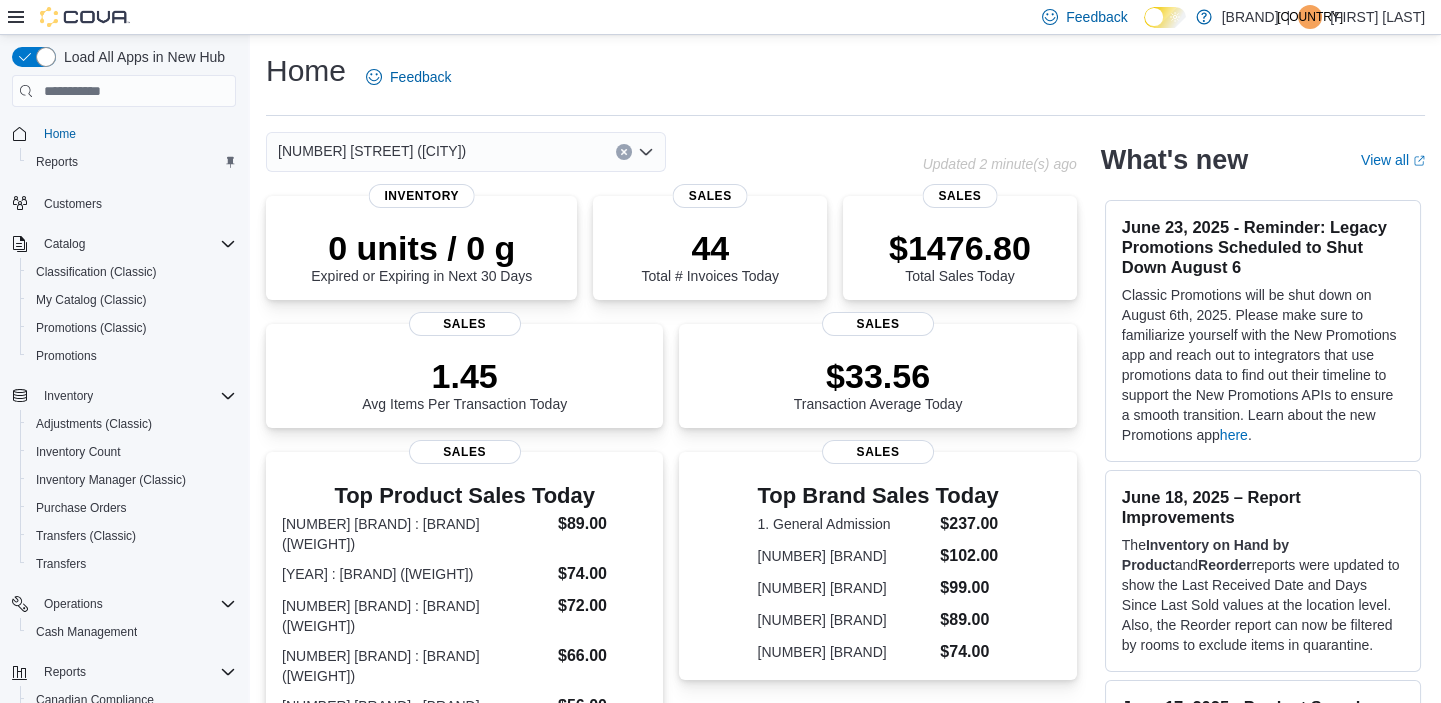 click on "[NUMBER] [STREET] ([CITY])" at bounding box center [466, 152] 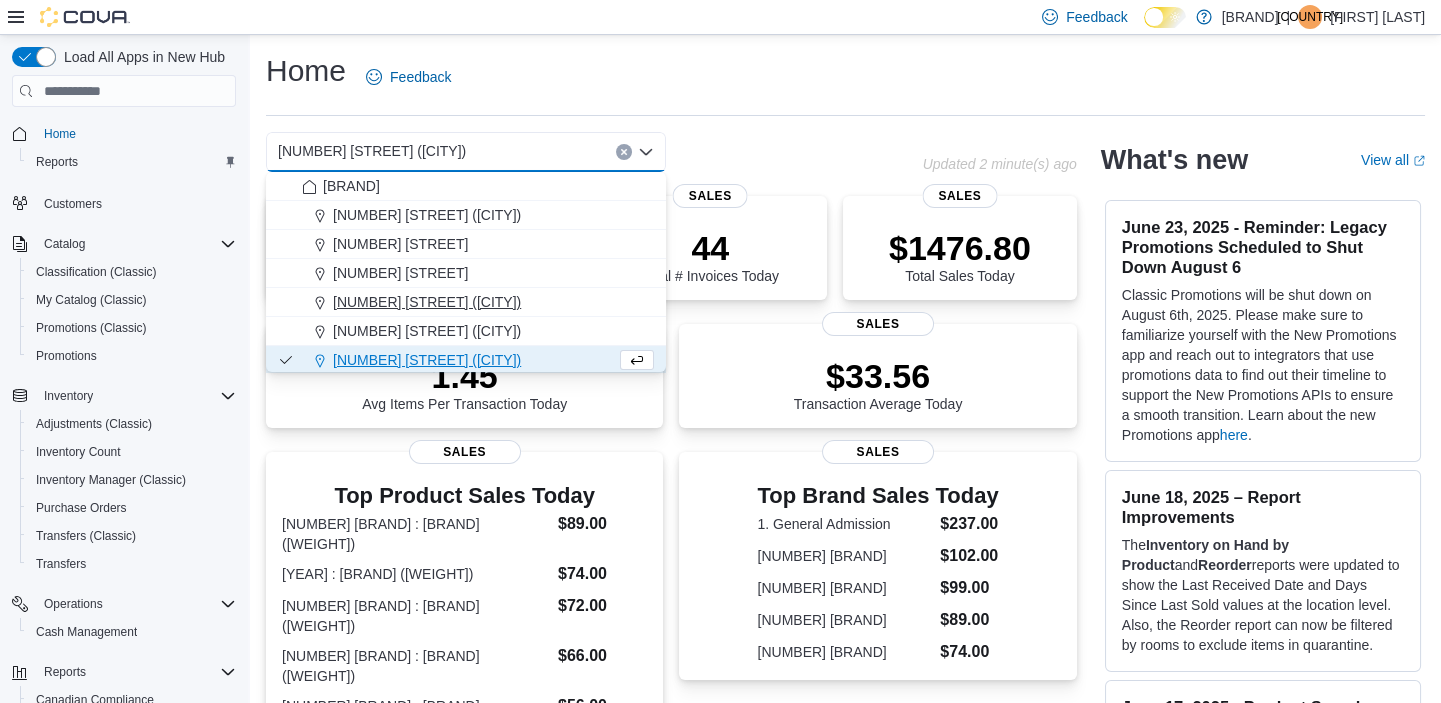 click on "512 Young Drive (Coquitlam)" at bounding box center [427, 302] 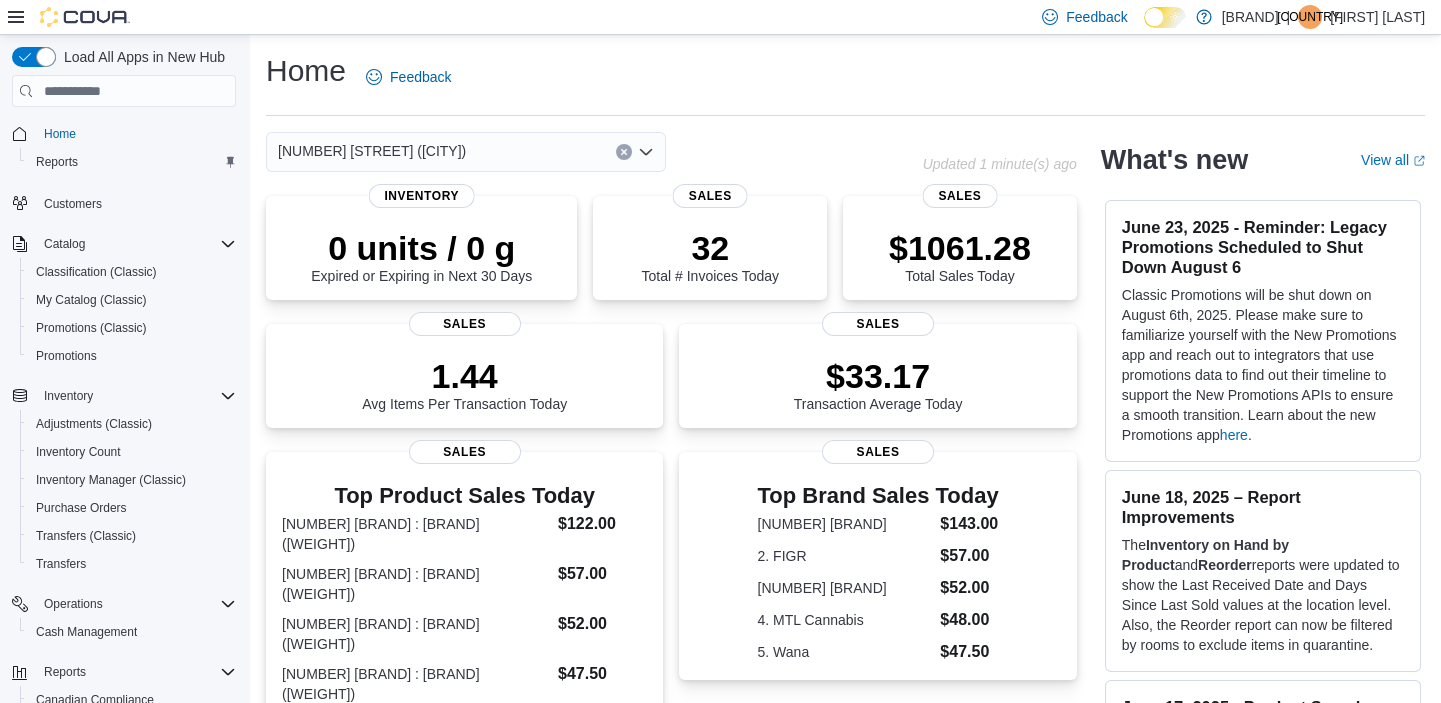 click on "512 Young Drive (Coquitlam) Updated 1 minute(s) ago 0 units / 0 g Expired or Expiring in Next 30 Days Inventory 32 Total # Invoices Today Sales $1061.28 Total Sales Today Sales 1.44 Avg Items Per Transaction Today Sales $33.17 Transaction Average Today Sales Top Product Sales Today 1. The Loud Plug : Exotic Gas (28g) $122.00 2. FIGR : Mellow Man DF (Marshmellow Man) (14g) $57.00 3. Jonny Chronic : Cherry Bomb (Mama's Chilli Bomb X Headspace) (14g) $52.00 4. Wana : Pomegranate Blueberry Acai 5:1 Hybrid Gummies (2x4.5g) $47.50 5. The Original Fraser Valley Weed Co : Big Red Pre-Rolls (Rotating) (20x0.5g) $39.00 Sales Top Brand Sales Today 1. The Loud Plug $143.00 2. FIGR $57.00 3. Jonny Chronic $52.00 4. MTL Cannabis $48.00 5. Wana $47.50 Sales Average Transactions per Hour Sales" at bounding box center [671, 665] 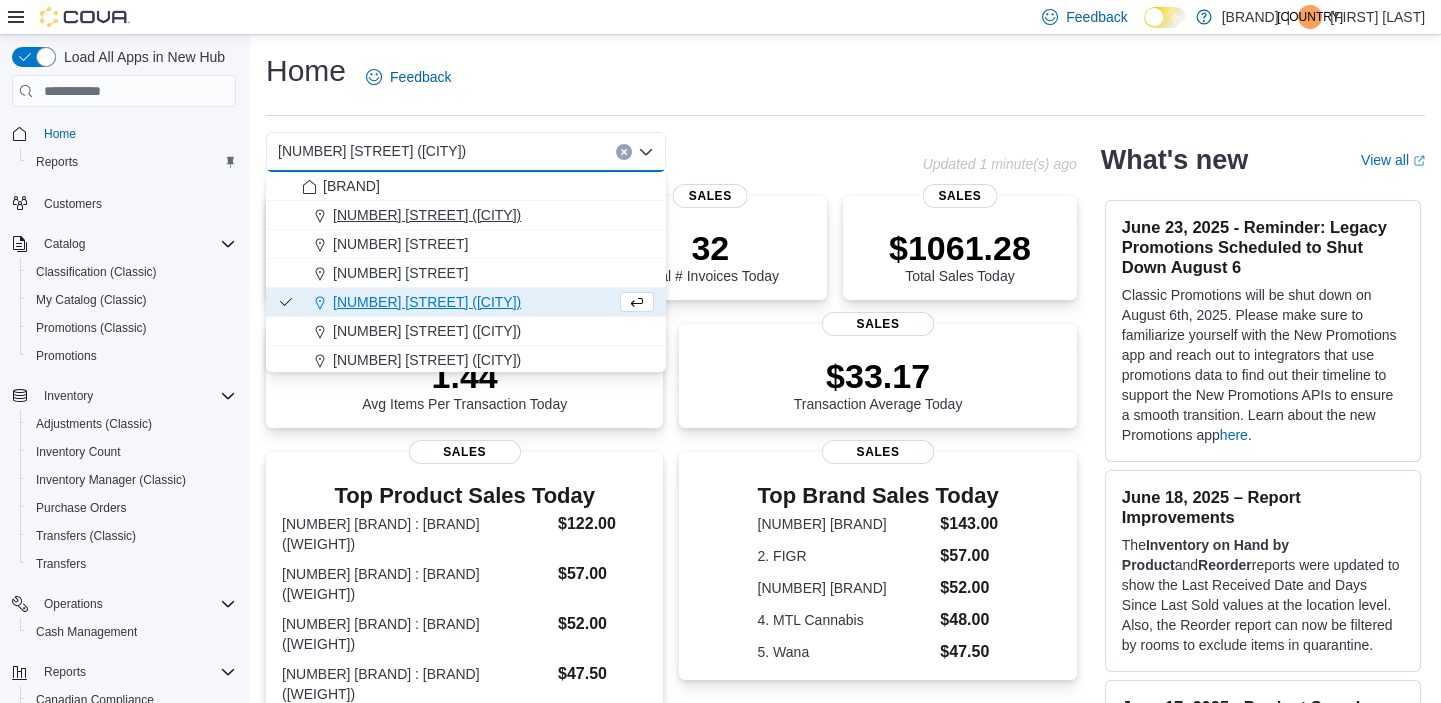 click on "#725 – 19800 Lougheed Hwy (Pitt Meadows)" at bounding box center (466, 215) 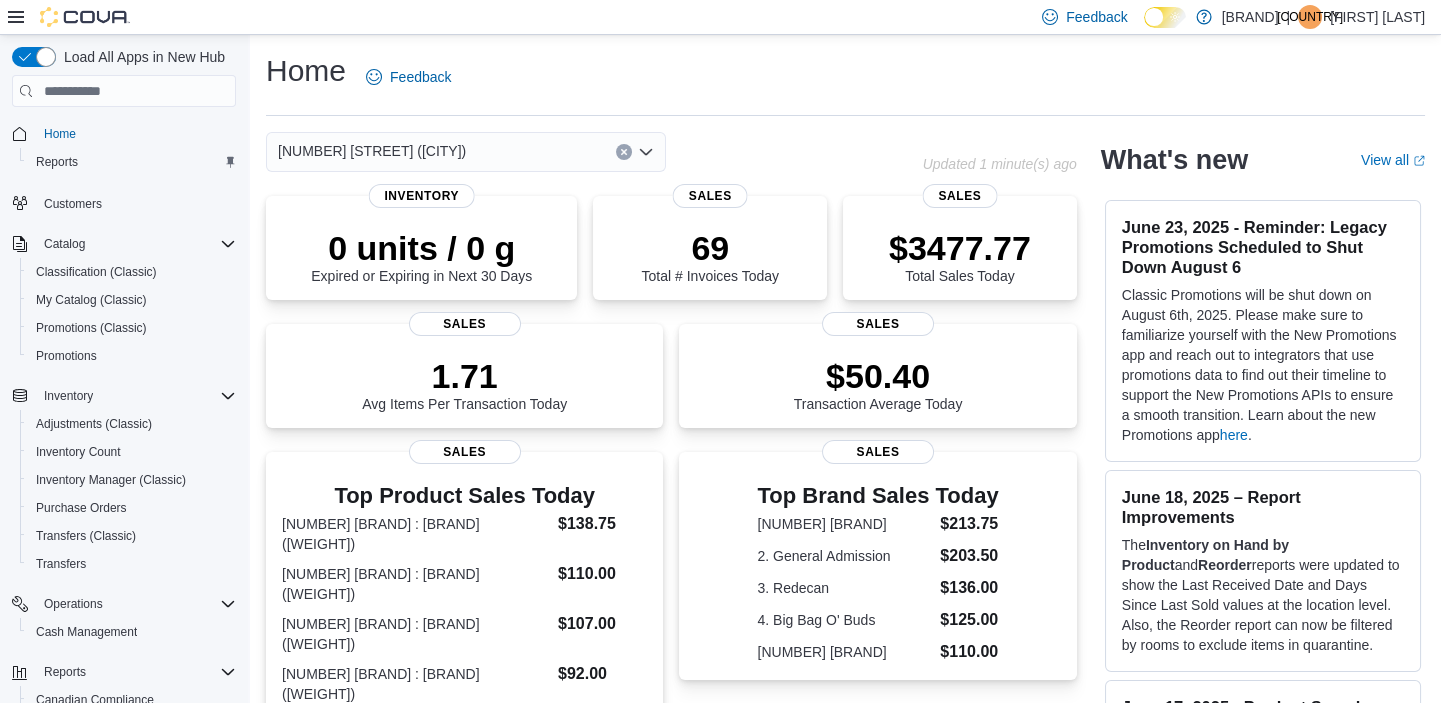 click on "#725 – 19800 Lougheed Hwy (Pitt Meadows)" at bounding box center (372, 151) 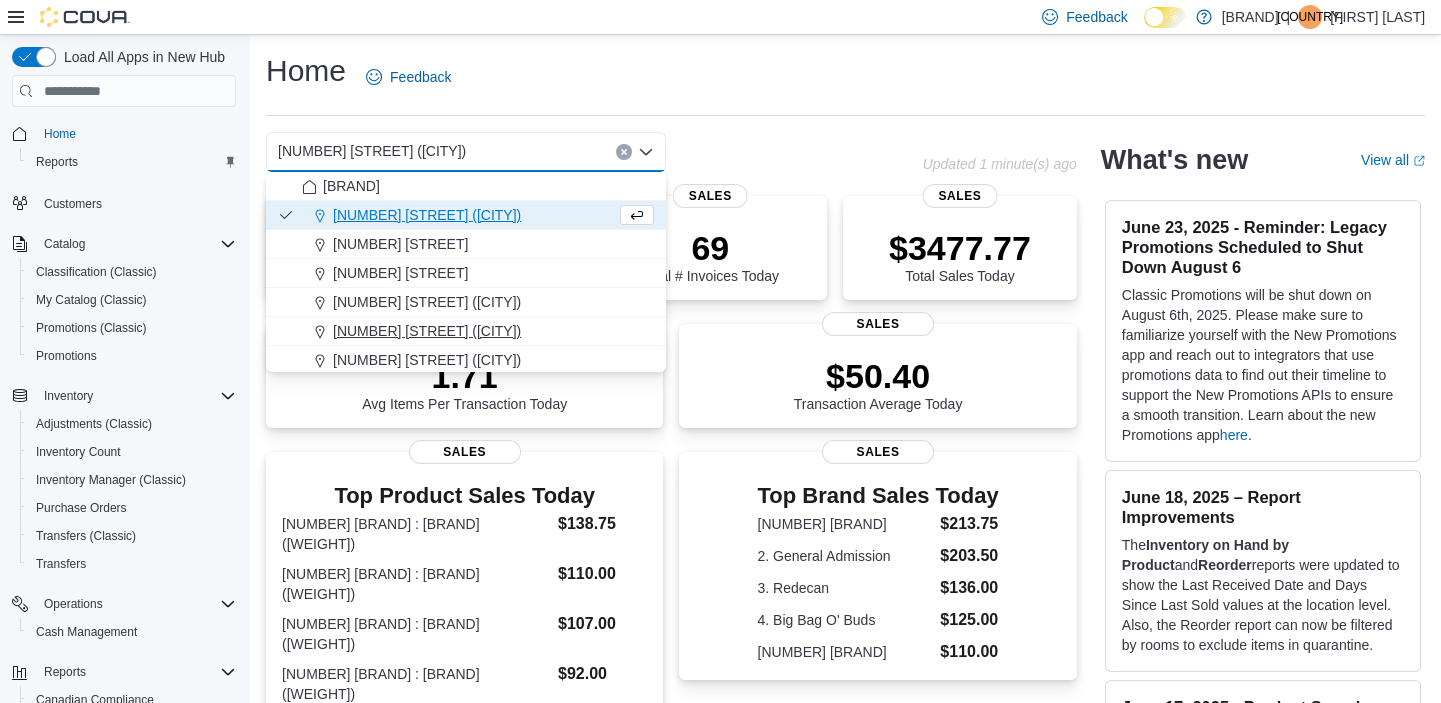 click on "590 Old Hope Princeton Way (Hope)" at bounding box center [427, 331] 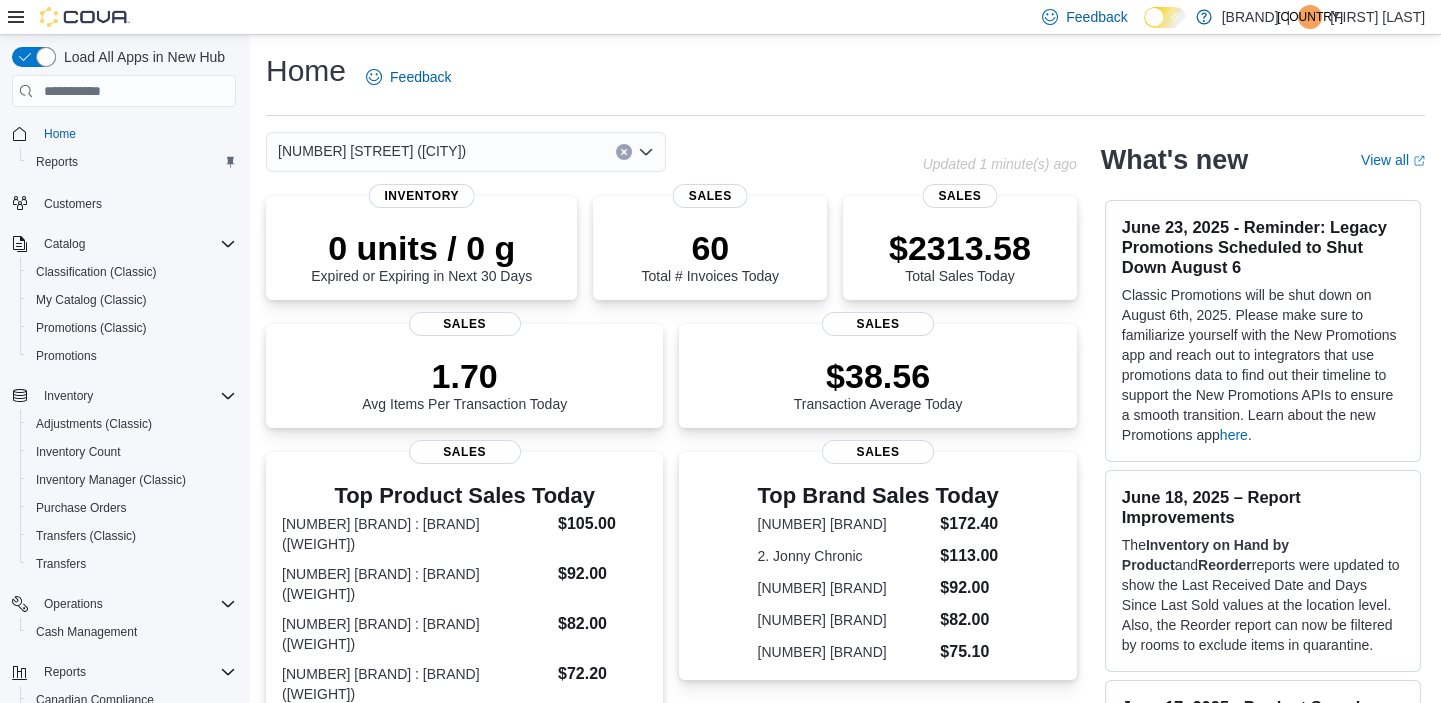 click on "590 Old Hope Princeton Way (Hope) Combo box. Selected. 590 Old Hope Princeton Way (Hope). Press Backspace to delete 590 Old Hope Princeton Way (Hope). Combo box input. Select a Location. Type some text or, to display a list of choices, press Down Arrow. To exit the list of choices, press Escape." at bounding box center (466, 152) 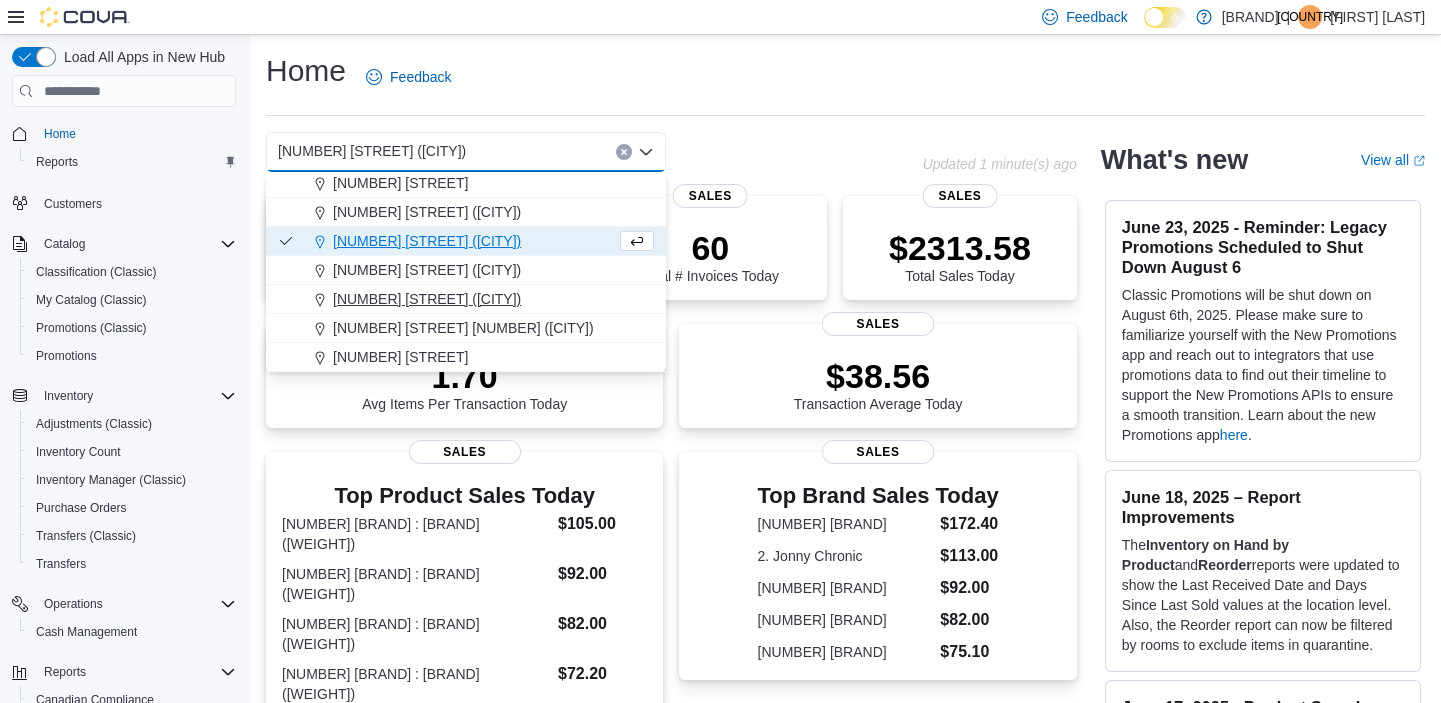 scroll, scrollTop: 0, scrollLeft: 0, axis: both 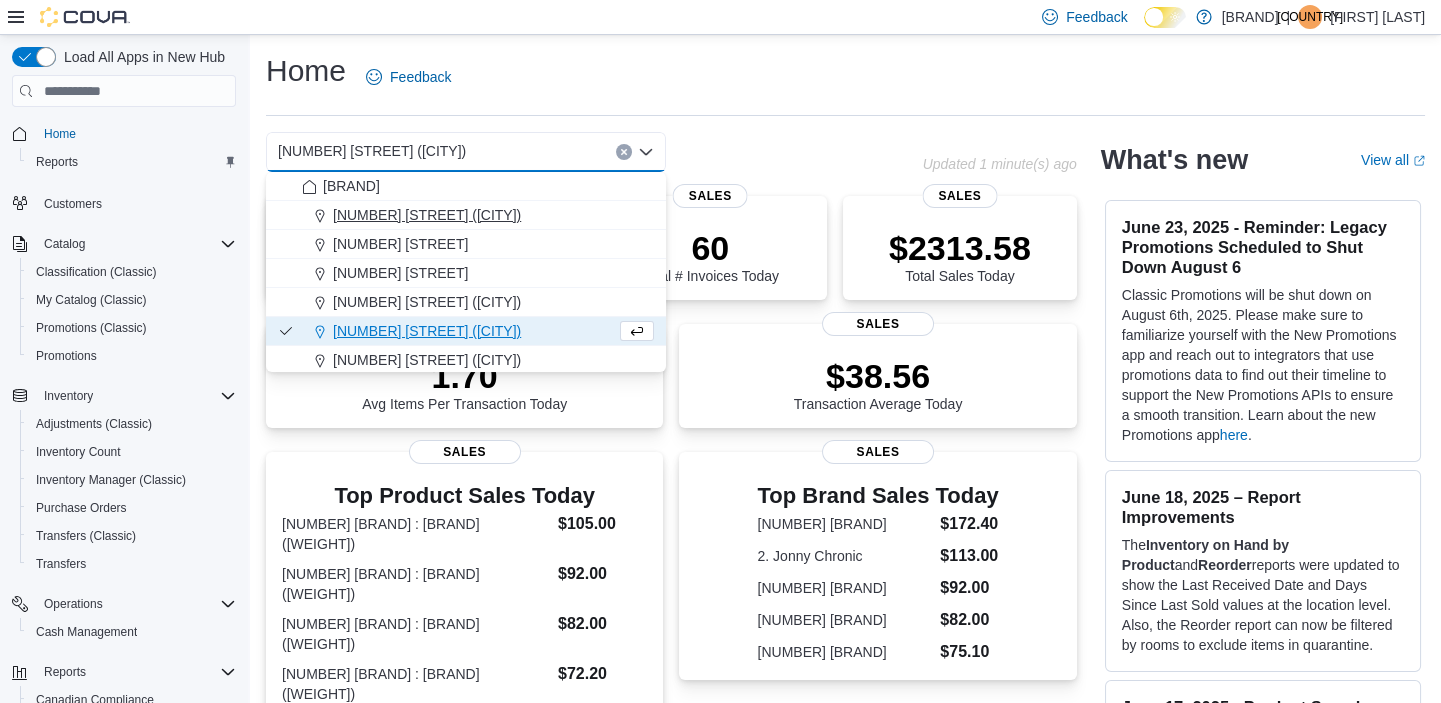 click on "#725 – 19800 Lougheed Hwy (Pitt Meadows)" at bounding box center [427, 215] 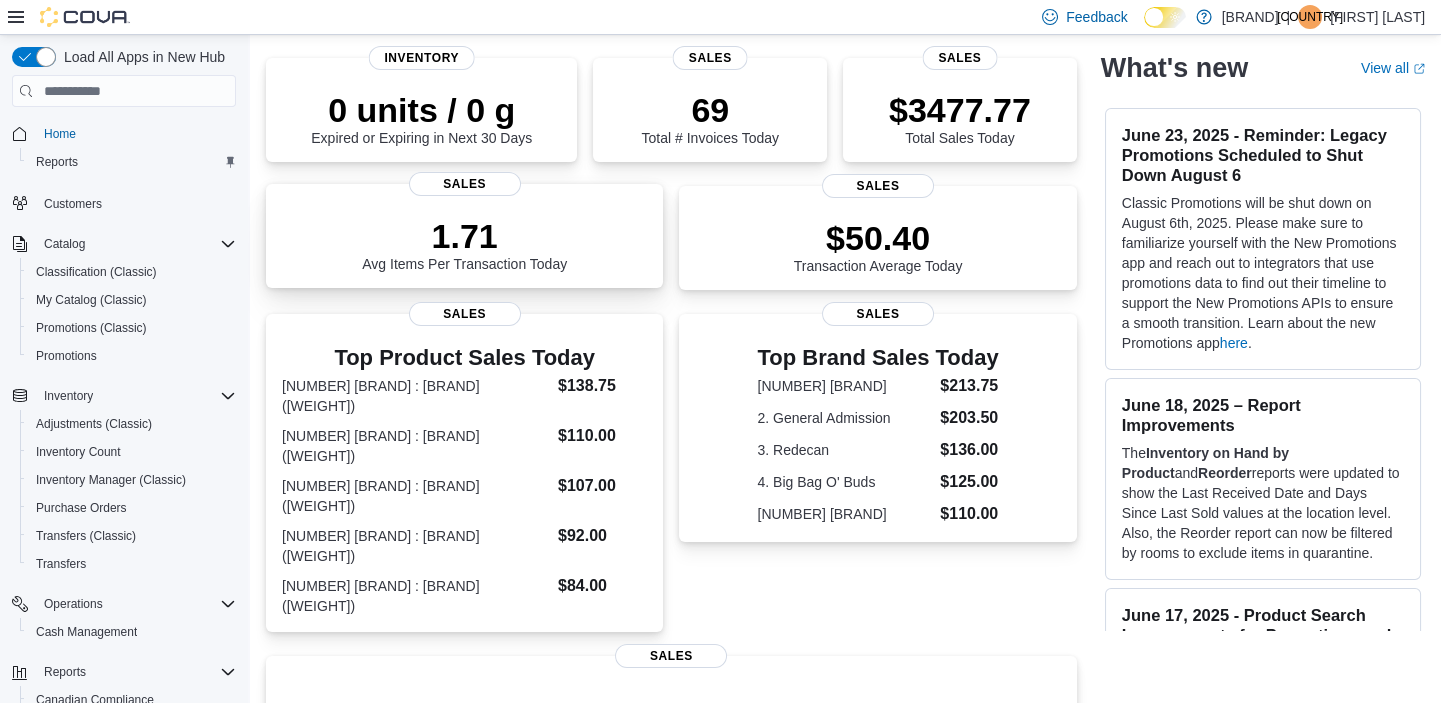 scroll, scrollTop: 0, scrollLeft: 0, axis: both 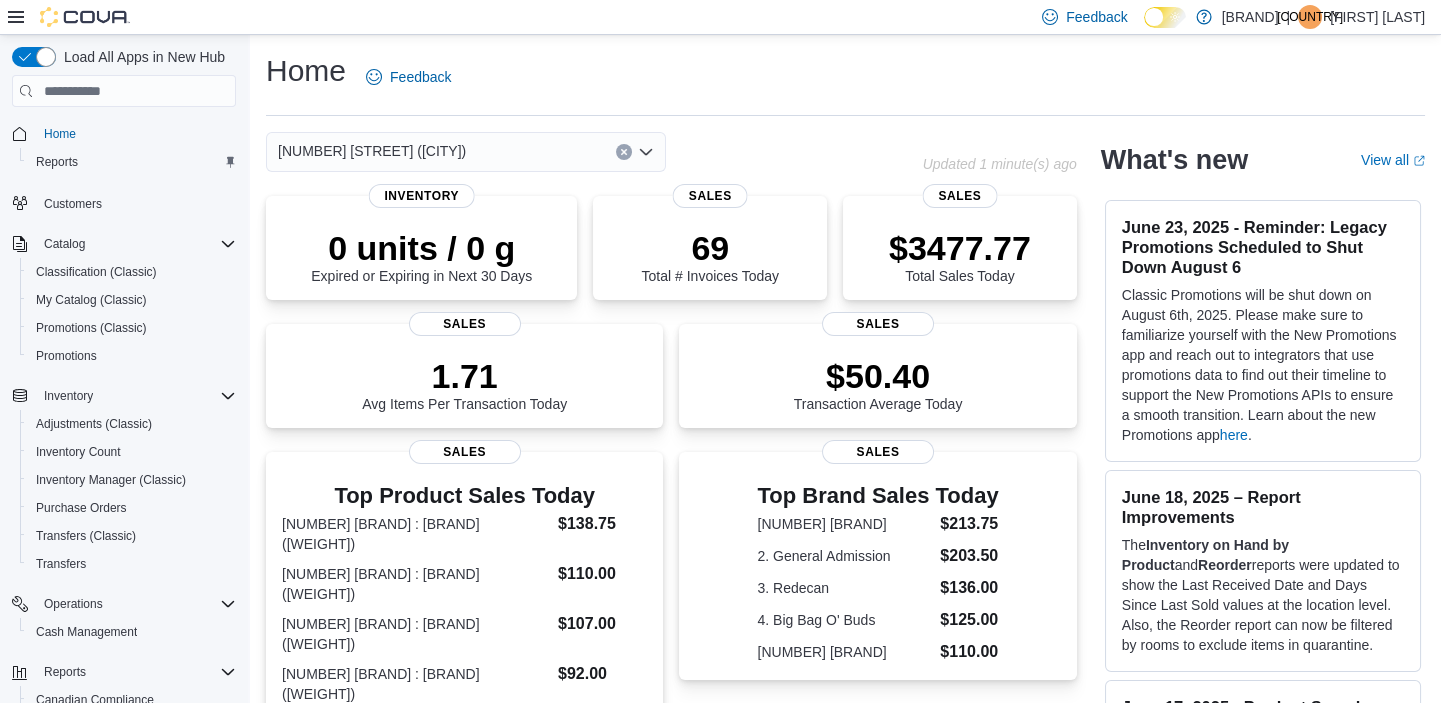 click on "#725 – 19800 Lougheed Hwy (Pitt Meadows)" at bounding box center (372, 151) 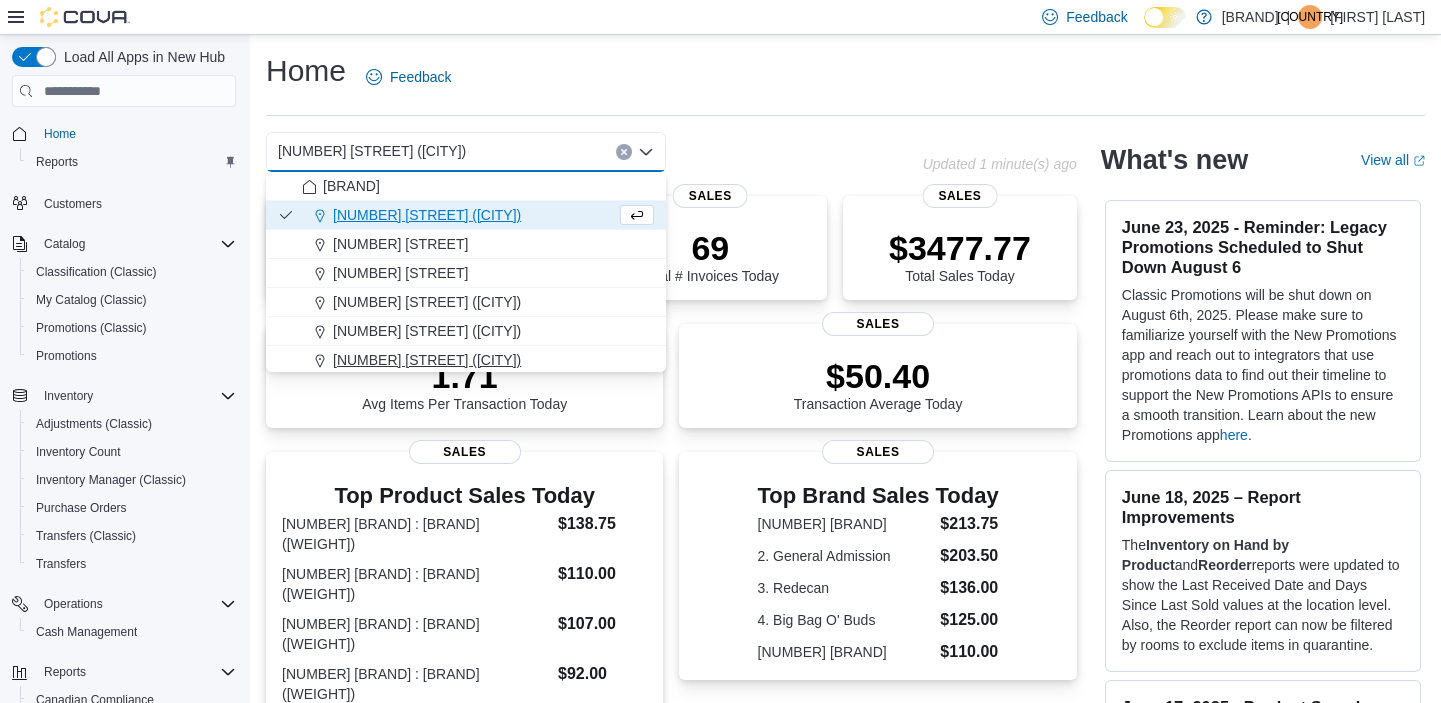 click on "[NUMBER] [STREET] ([WORD])" at bounding box center (466, 360) 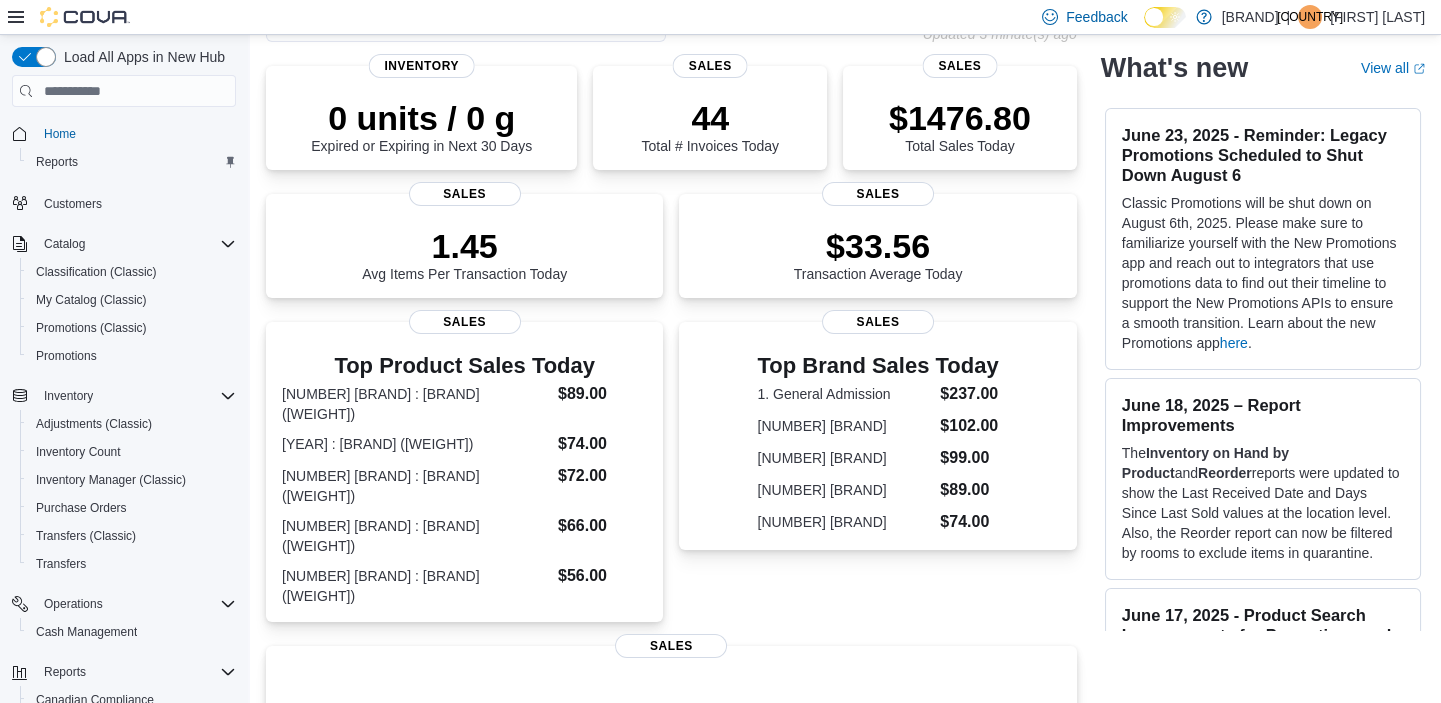 scroll, scrollTop: 0, scrollLeft: 0, axis: both 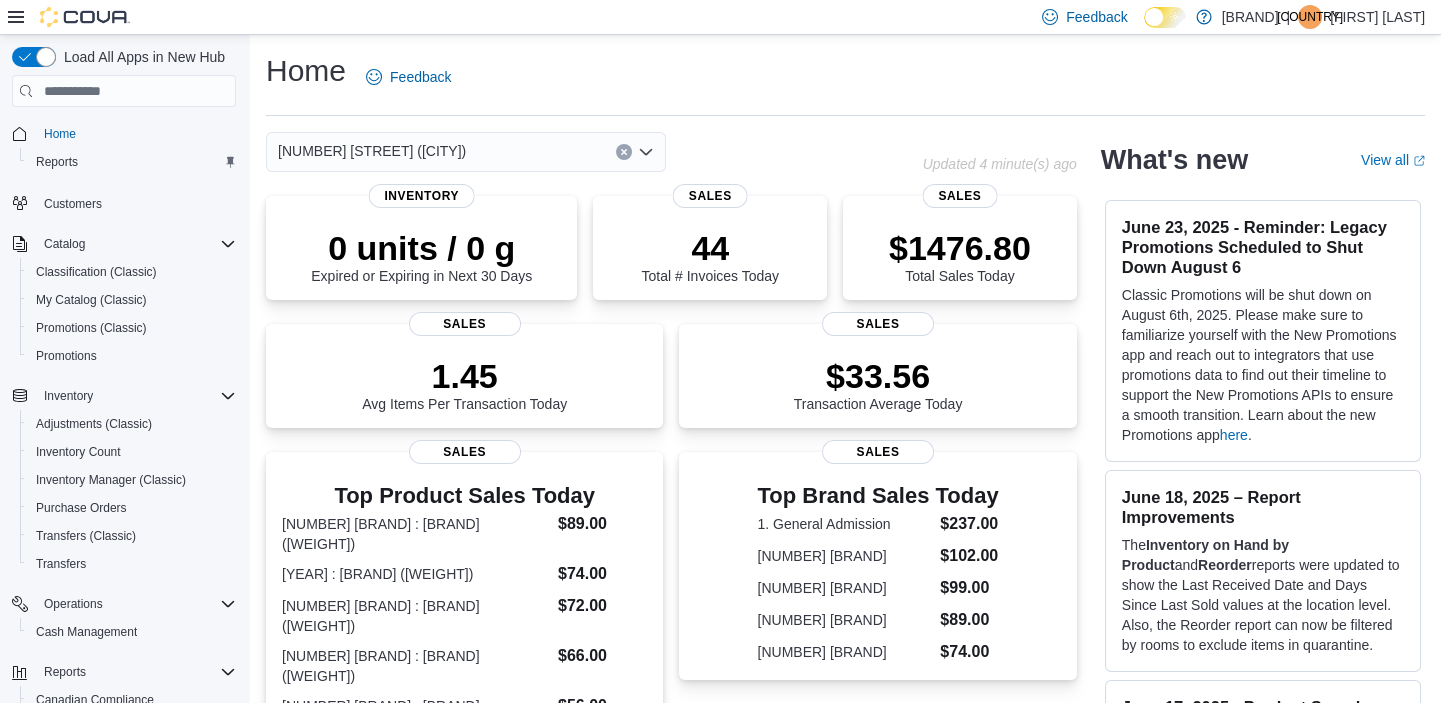 click on "Feedback Dark Mode Seed & Stone | US Upminderjit Singh" at bounding box center [720, 17] 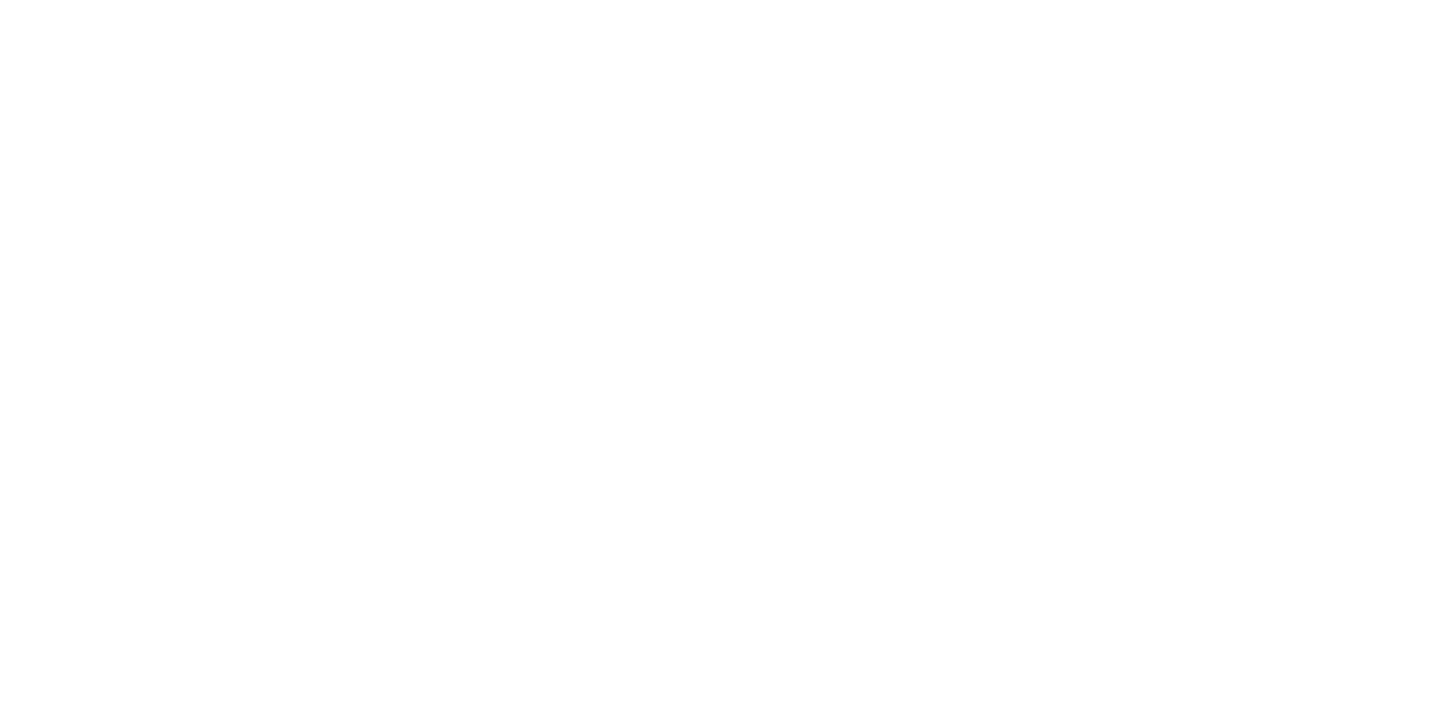 scroll, scrollTop: 0, scrollLeft: 0, axis: both 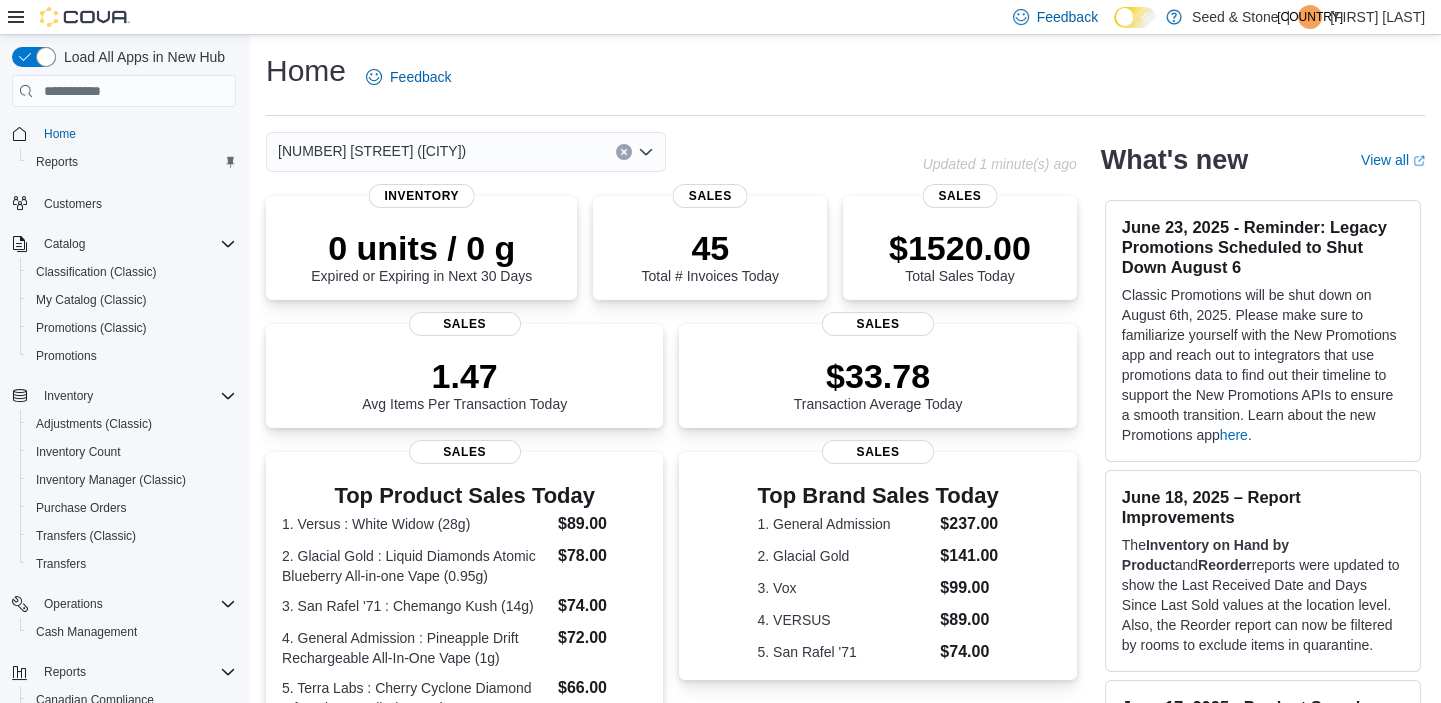 click on "[NUMBER] [STREET] ([CITY])" at bounding box center [466, 152] 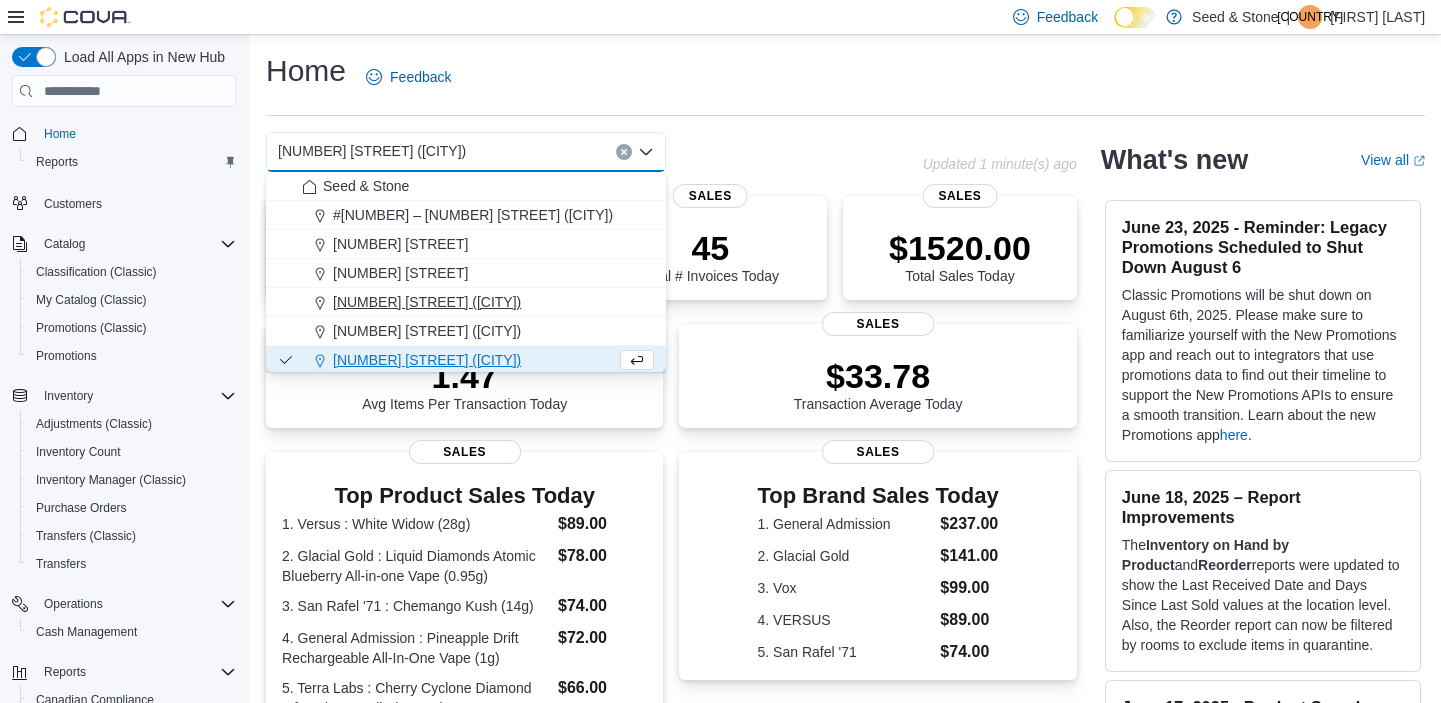 click on "[NUMBER] [STREET] ([CITY])" at bounding box center (427, 302) 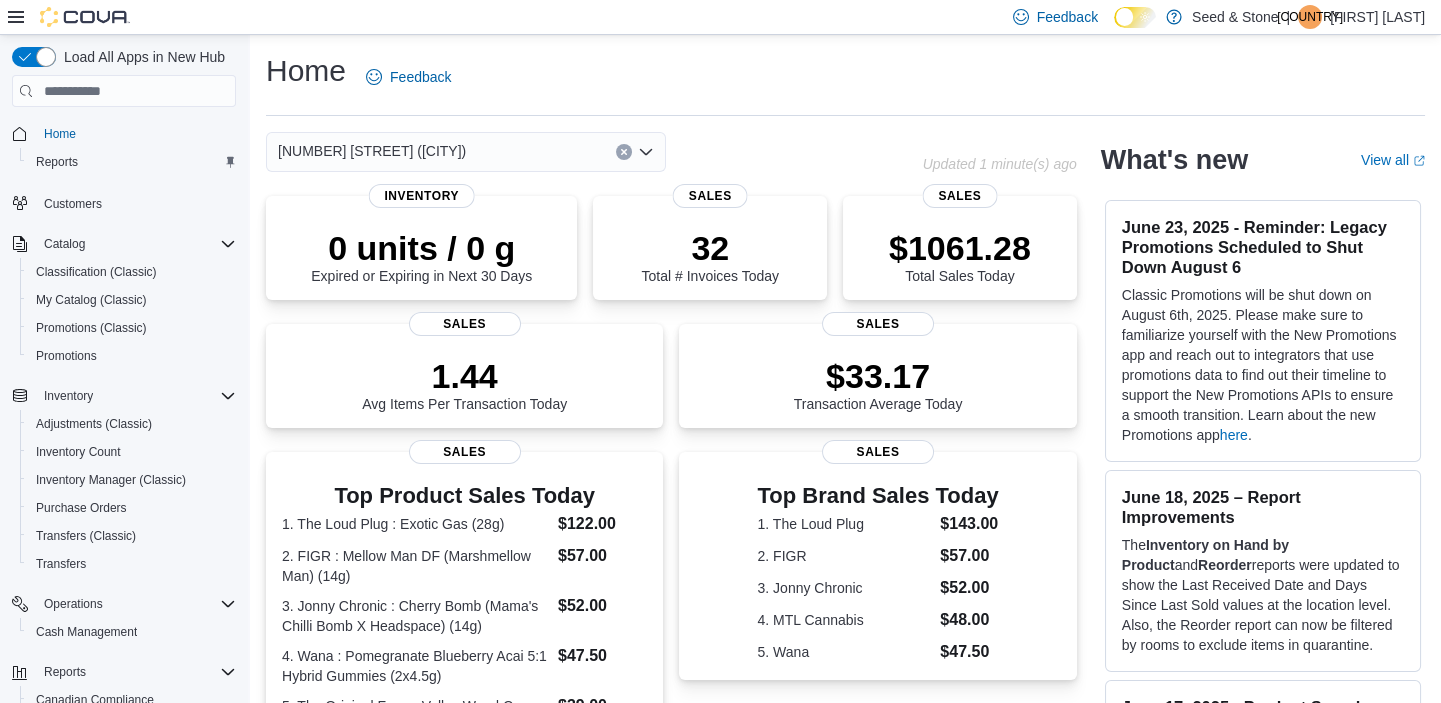 click on "[NUMBER] [STREET] ([CITY]) Combo box. Selected. [NUMBER] [STREET] ([CITY]). Press Backspace to delete [NUMBER] [STREET] ([CITY]). Combo box input. Select a Location. Type some text or, to display a list of choices, press Down Arrow. To exit the list of choices, press Escape." at bounding box center (466, 152) 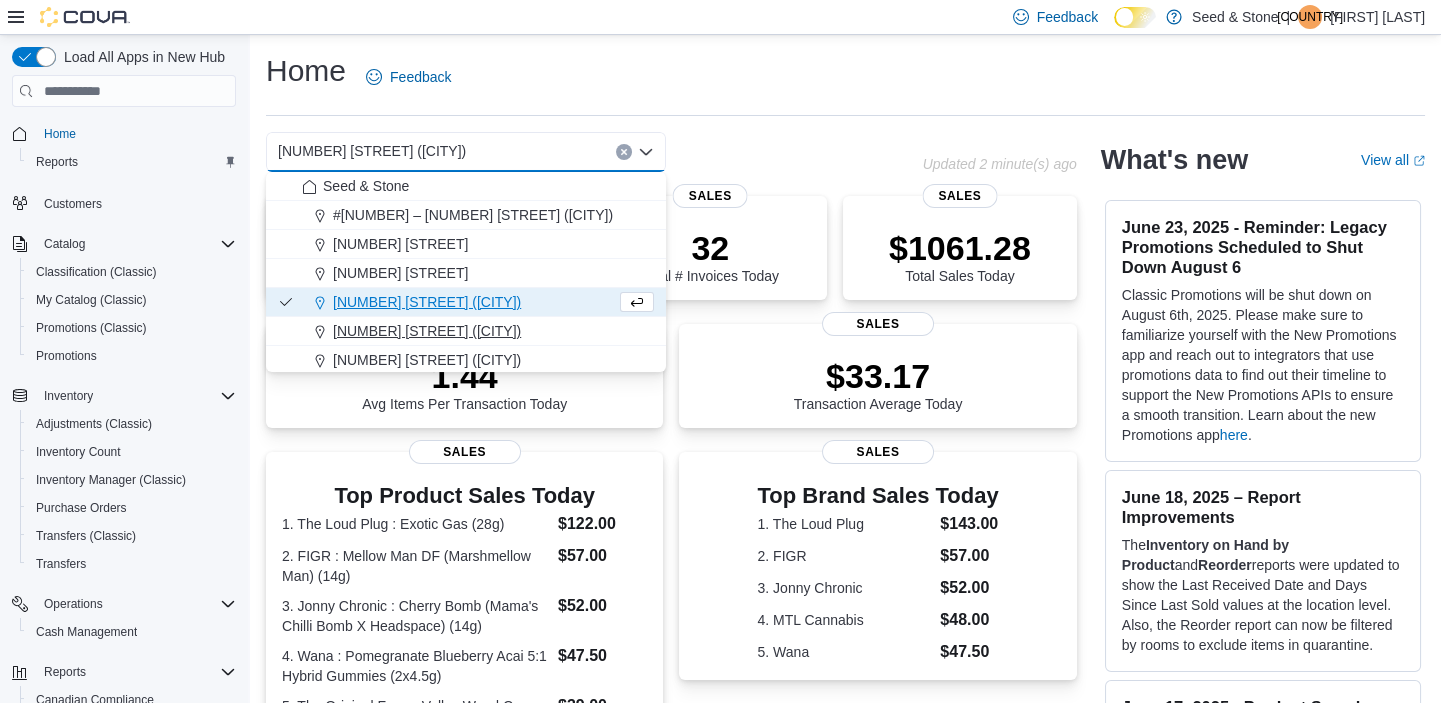 click on "[NUMBER] [STREET] ([CITY])" at bounding box center [427, 331] 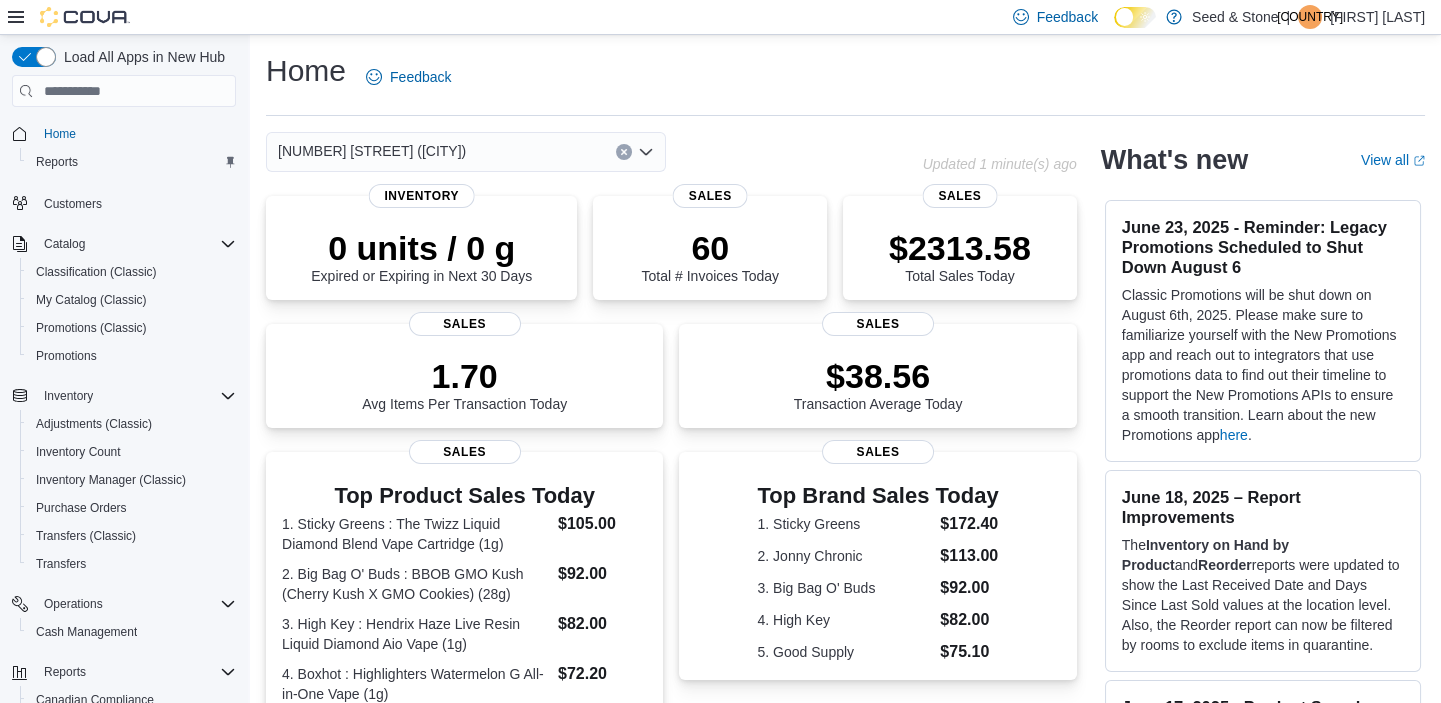 click on "[NUMBER] [STREET] ([CITY])" at bounding box center [466, 152] 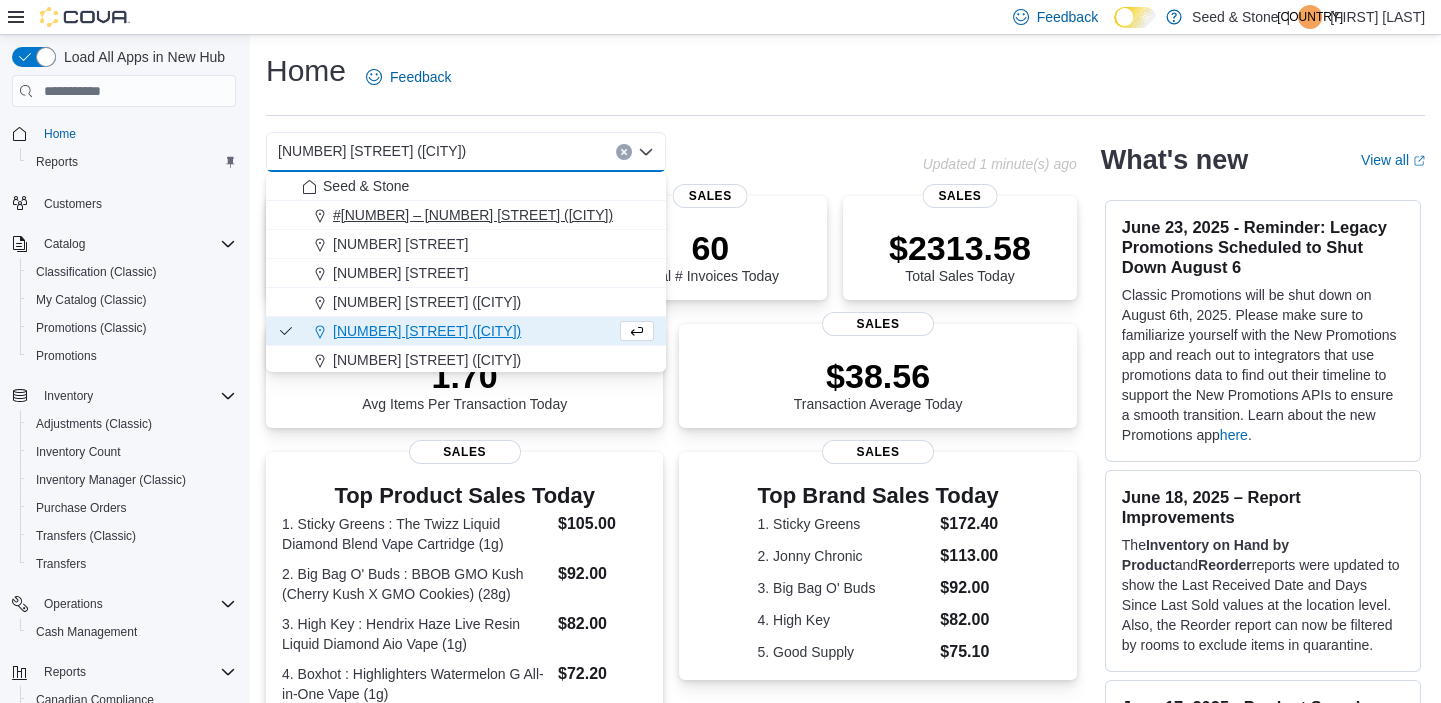 click on "#725 – 19800 Lougheed Hwy (Pitt Meadows)" at bounding box center (473, 215) 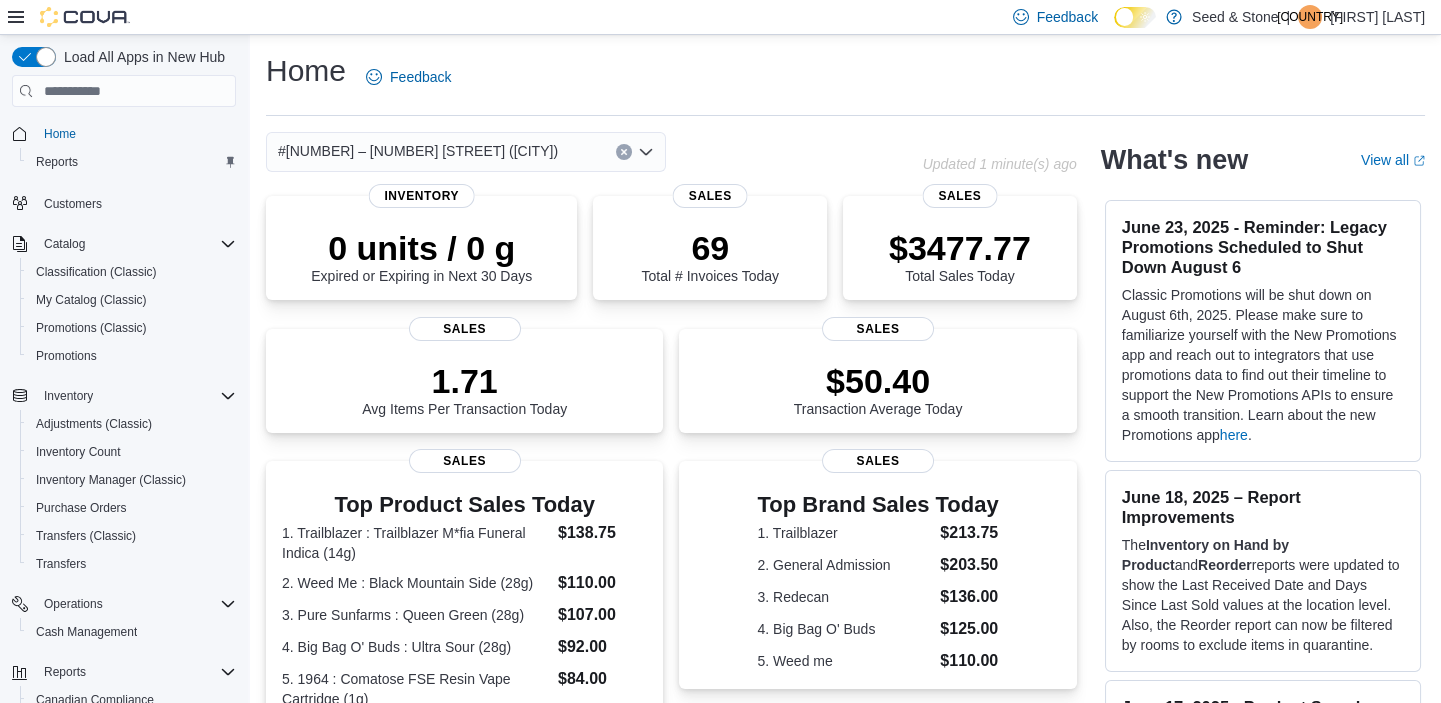 click on "#725 – 19800 Lougheed Hwy (Pitt Meadows)" at bounding box center [418, 151] 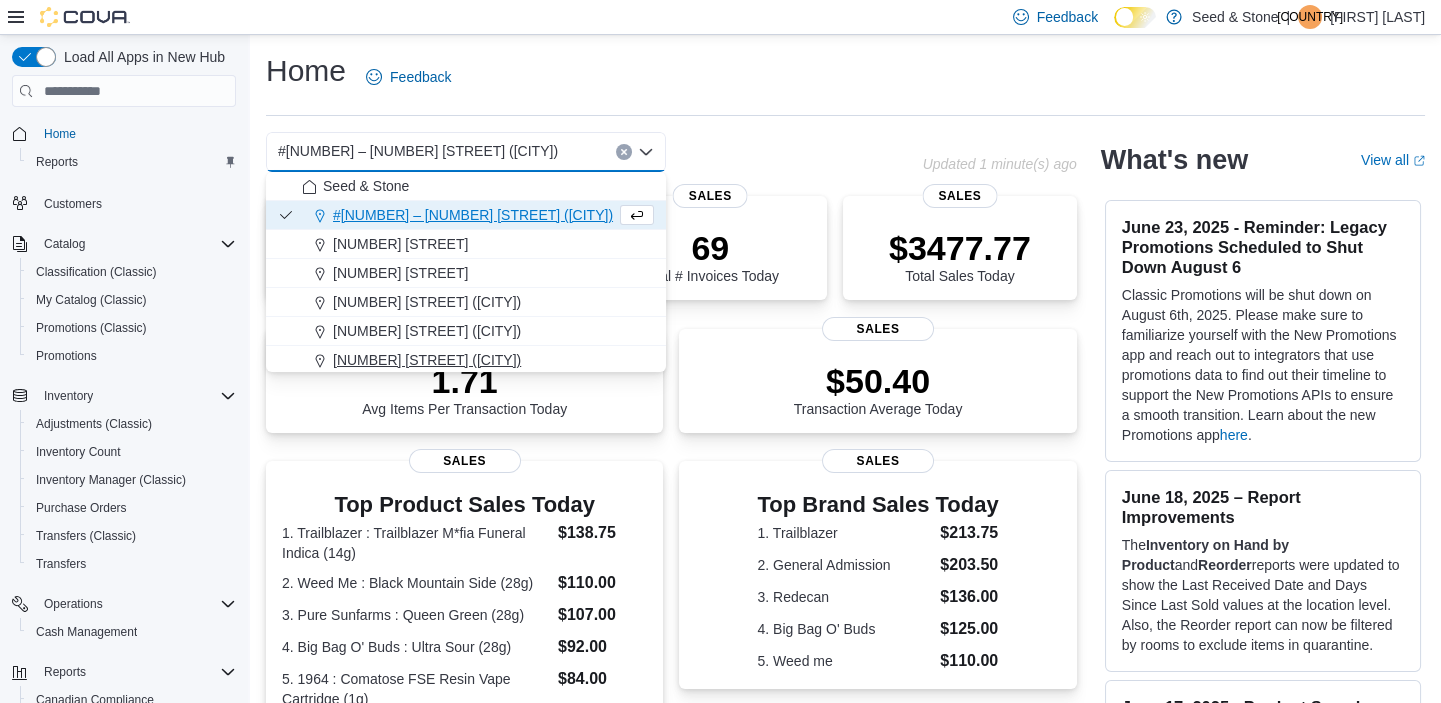 click on "[NUMBER] [STREET] ([CITY])" at bounding box center [427, 360] 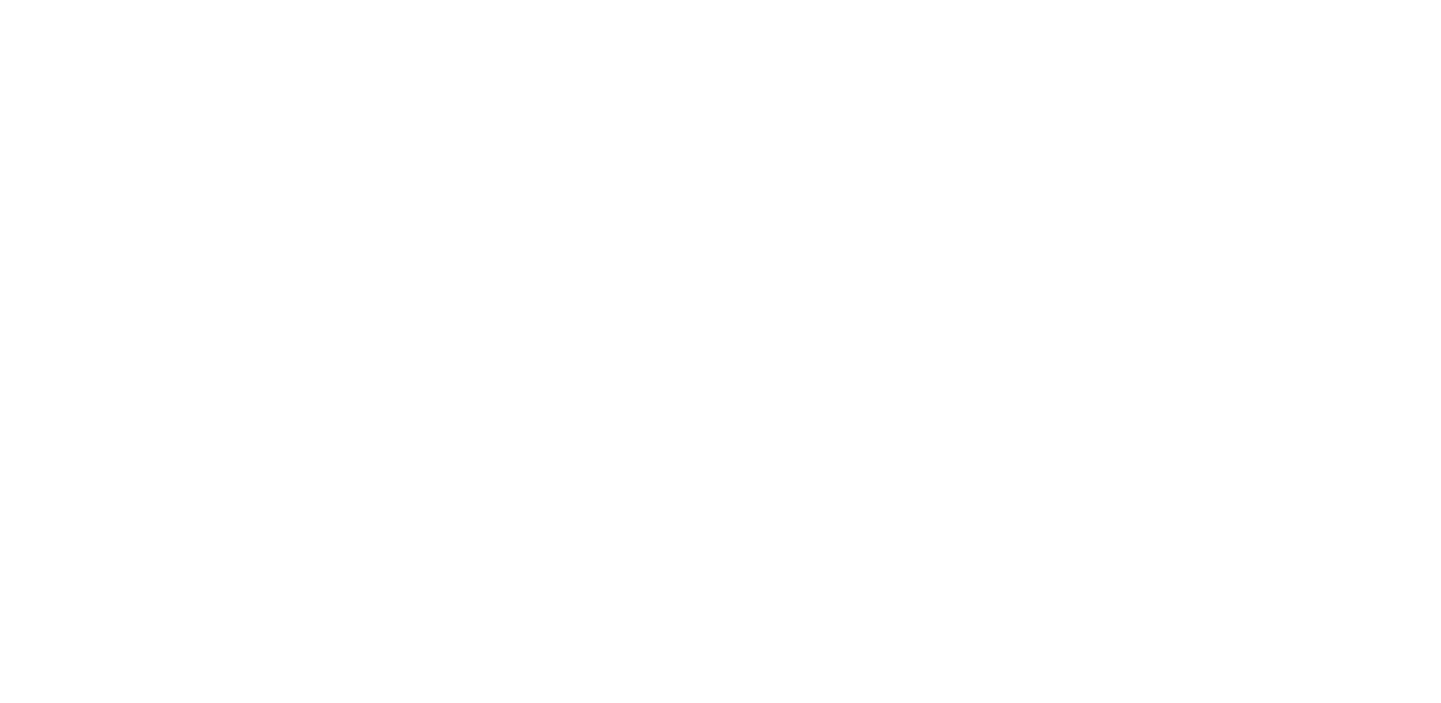 scroll, scrollTop: 0, scrollLeft: 0, axis: both 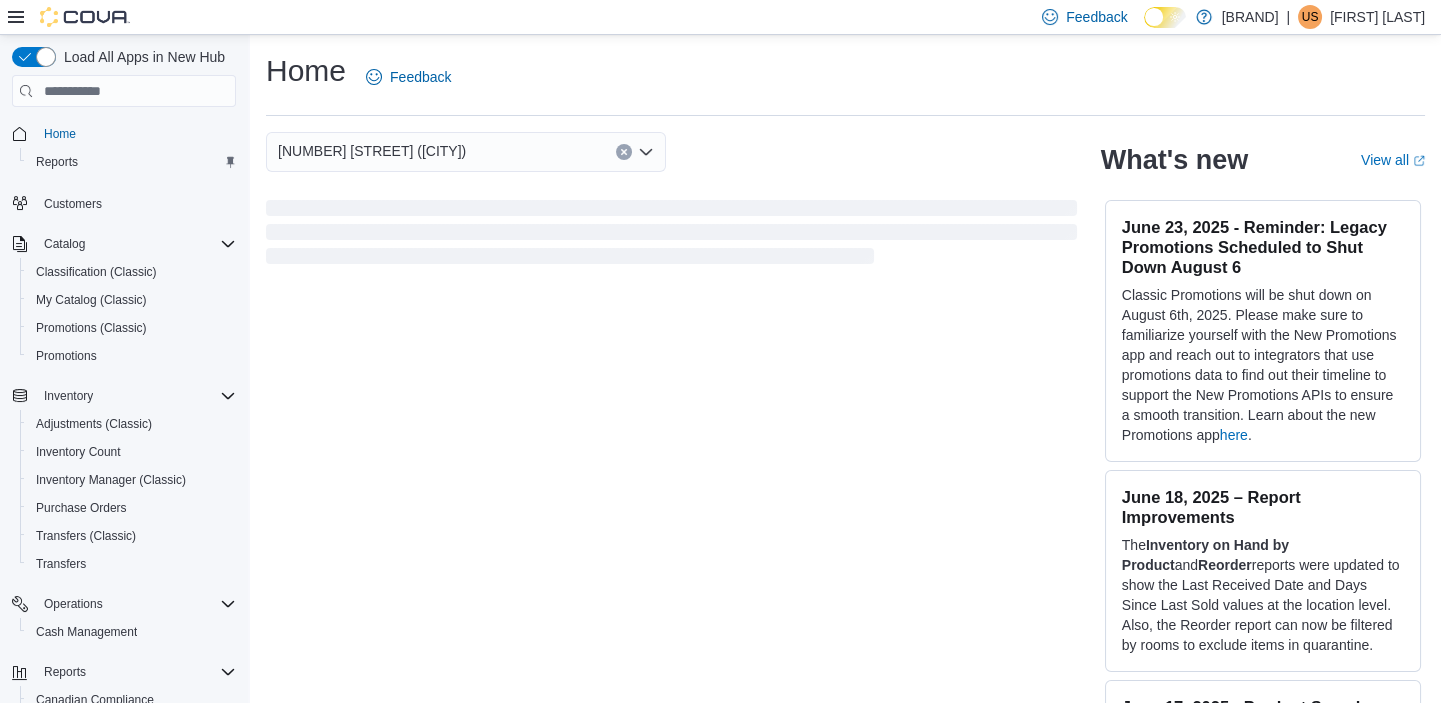 click on "[NUMBER] [STREET] ([CITY])" at bounding box center (671, 152) 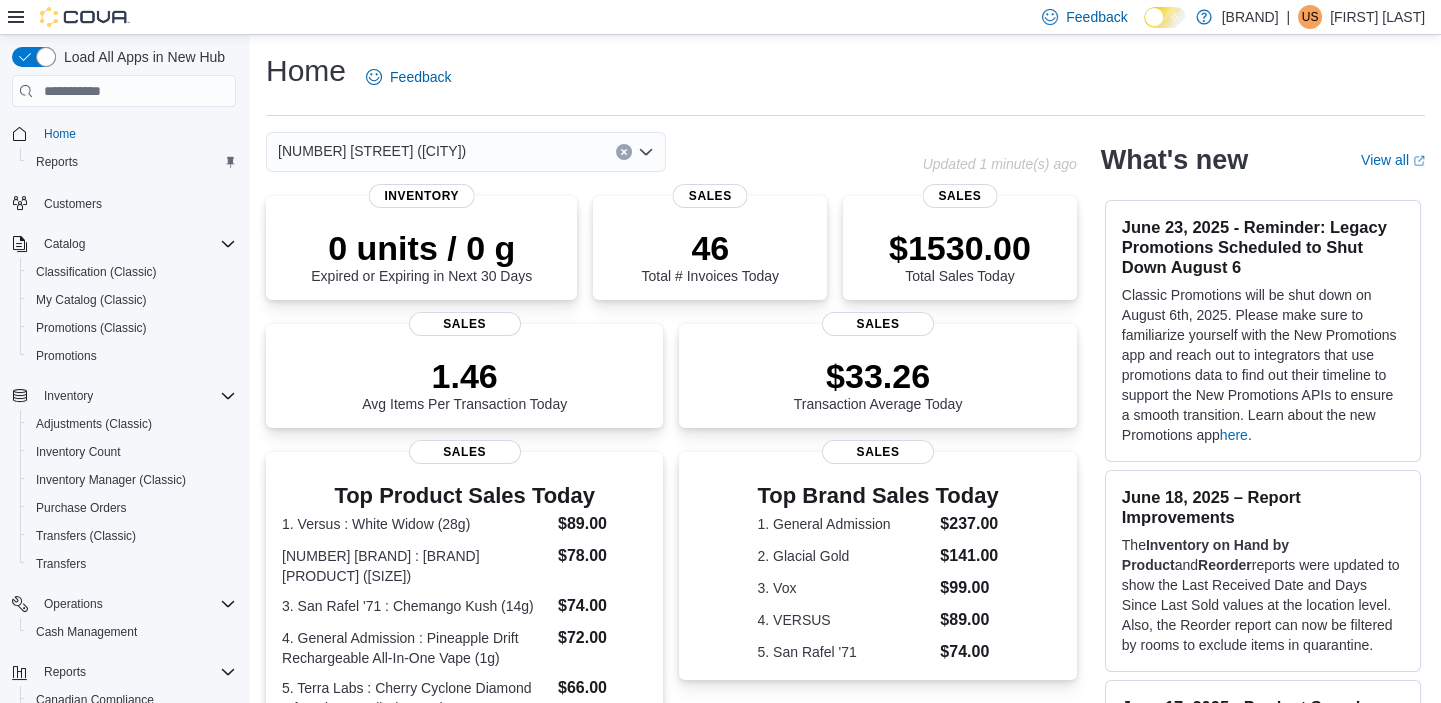 click on "[NUMBER] [STREET] ([CITY])" at bounding box center (372, 151) 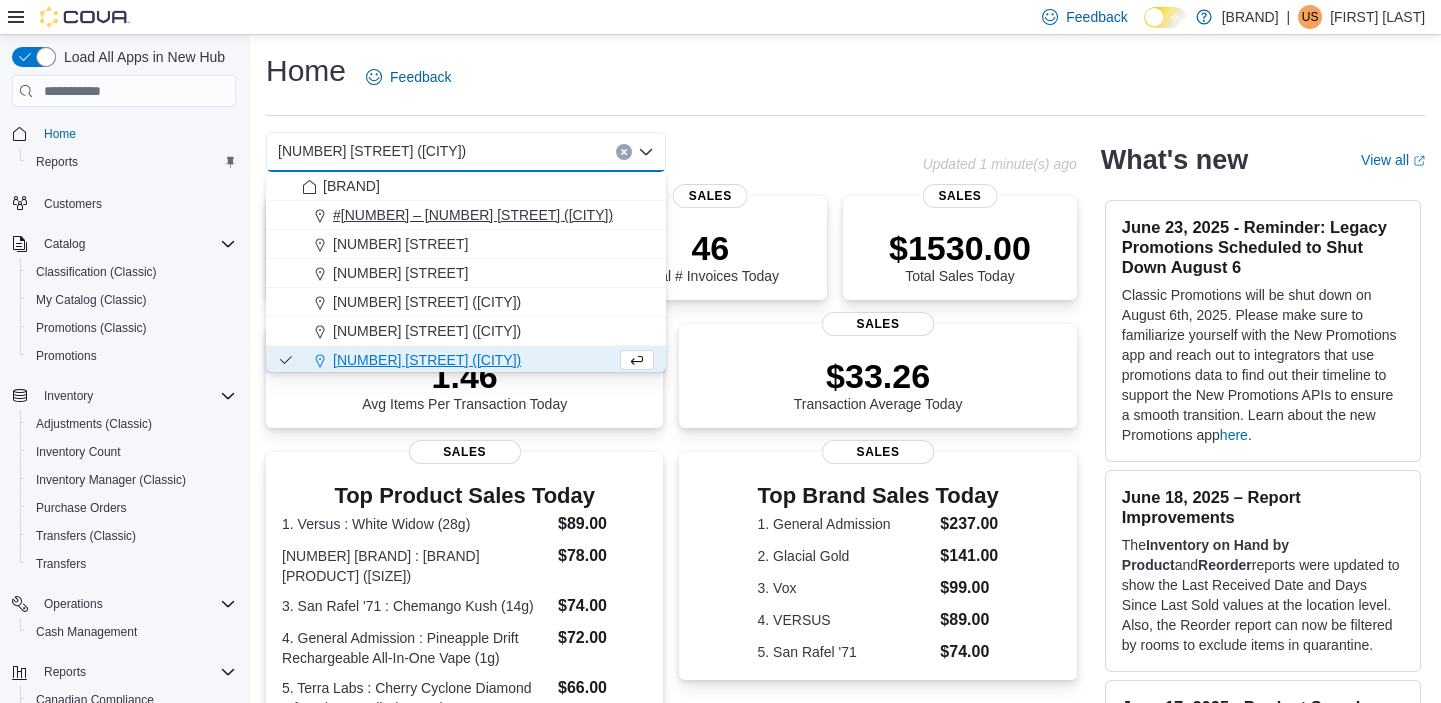 click on "[NUMBER] [STREET] ([CITY])" at bounding box center (473, 215) 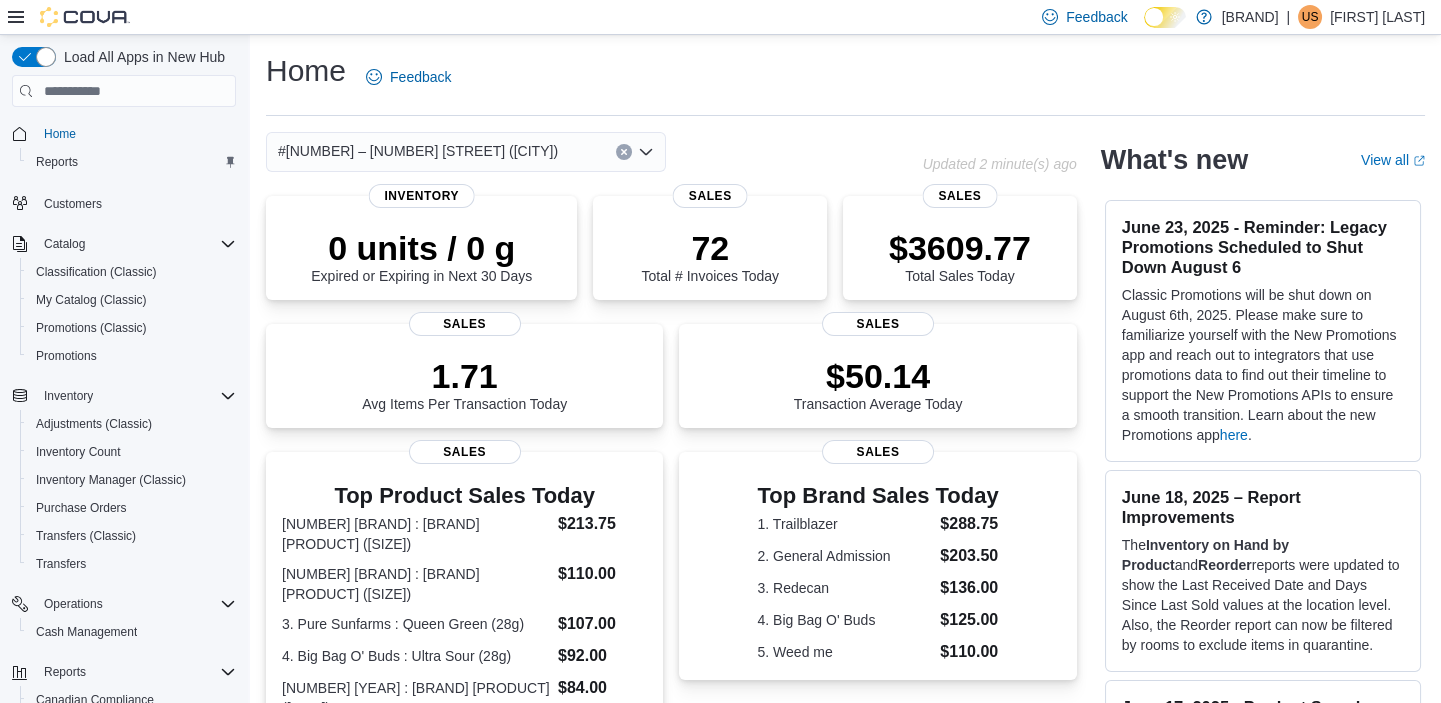 click on "[NUMBER] [STREET] ([CITY])" at bounding box center [418, 151] 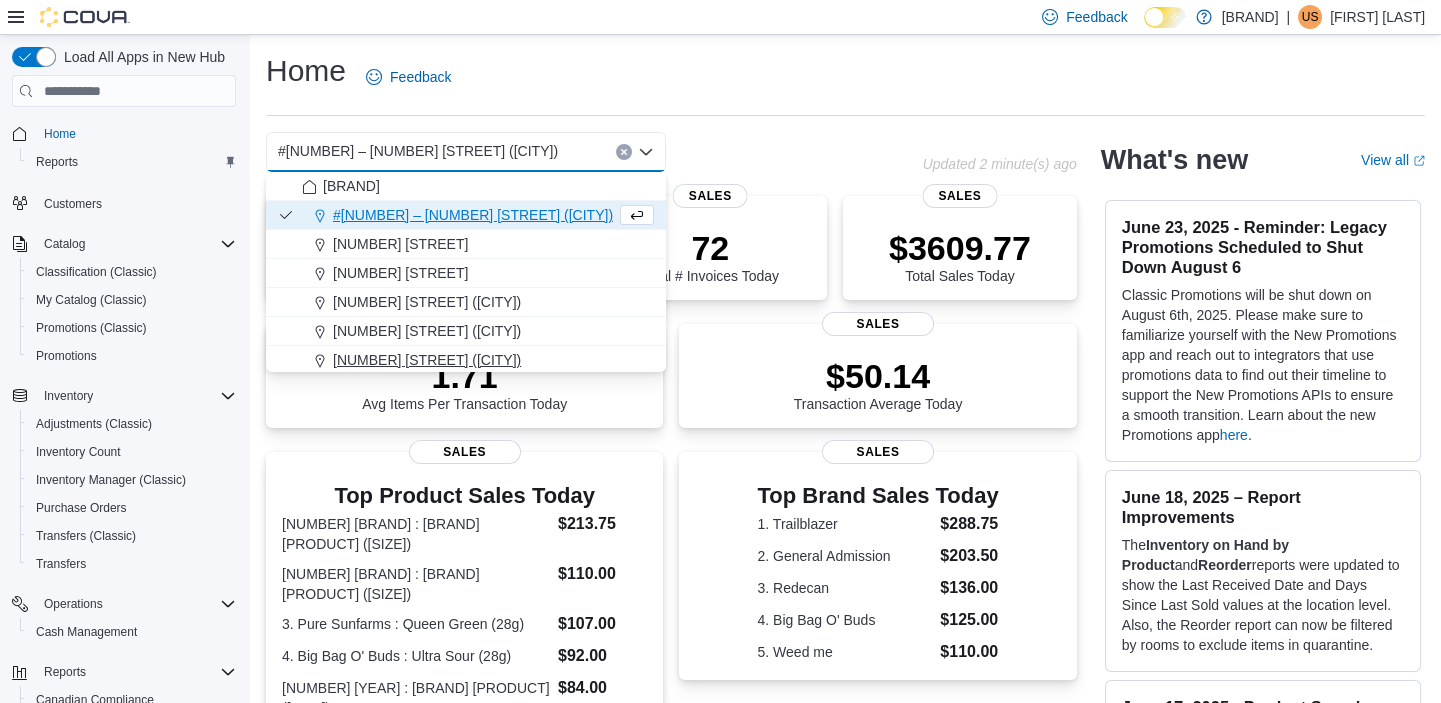 click on "[NUMBER] [STREET] ([CITY])" at bounding box center (427, 360) 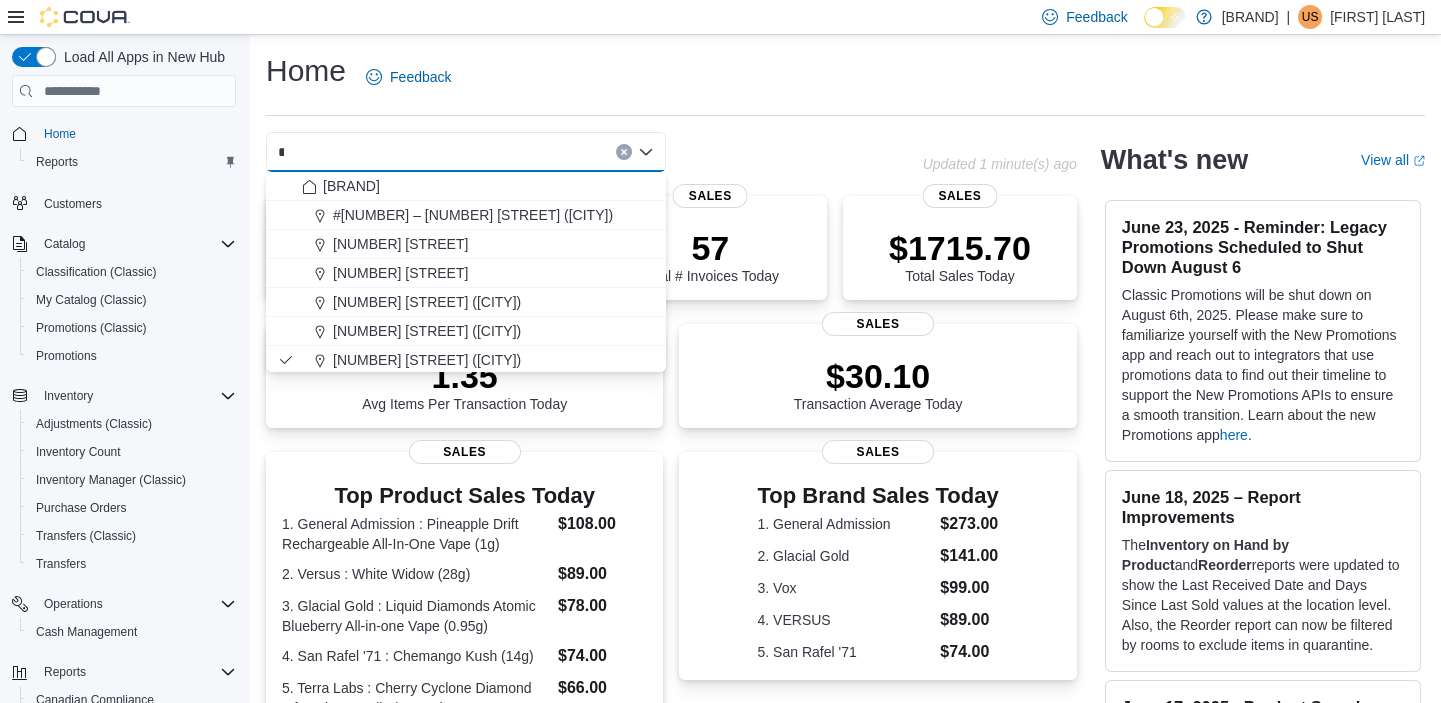 type 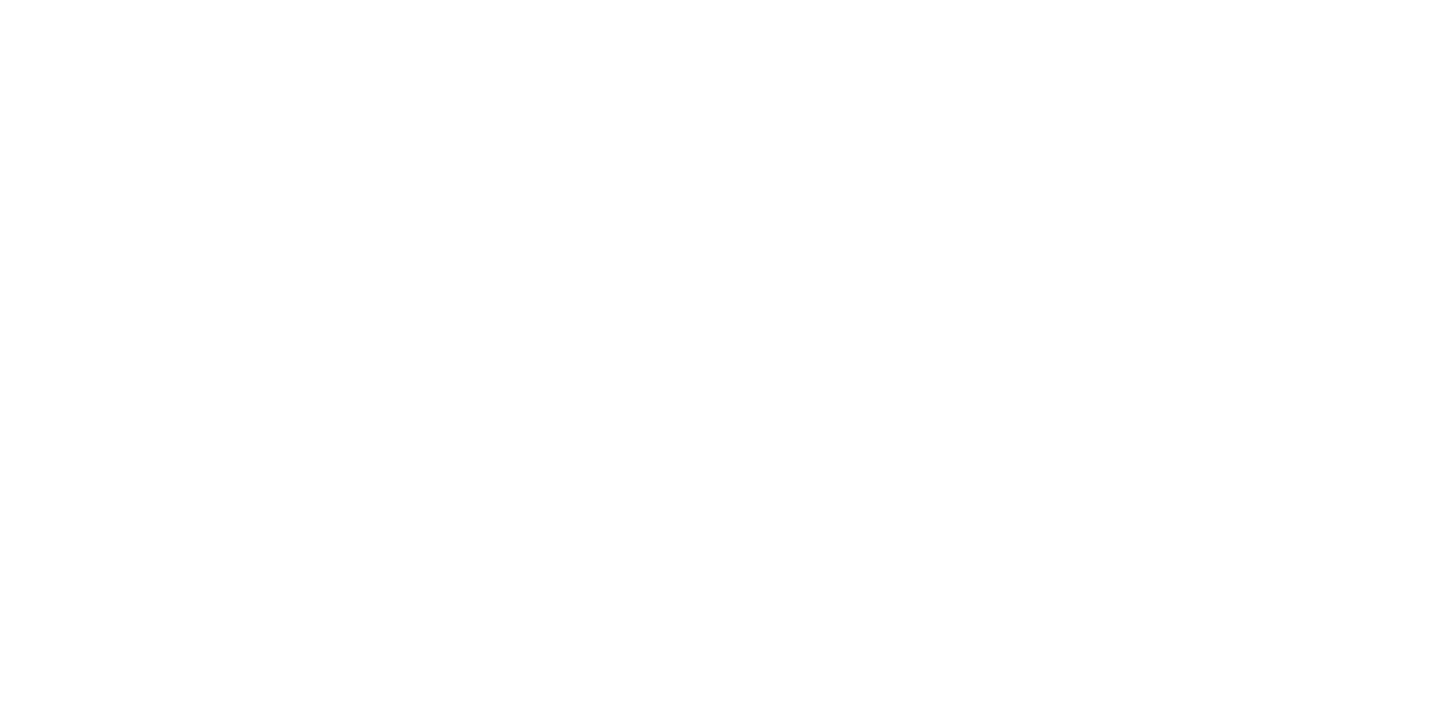 scroll, scrollTop: 0, scrollLeft: 0, axis: both 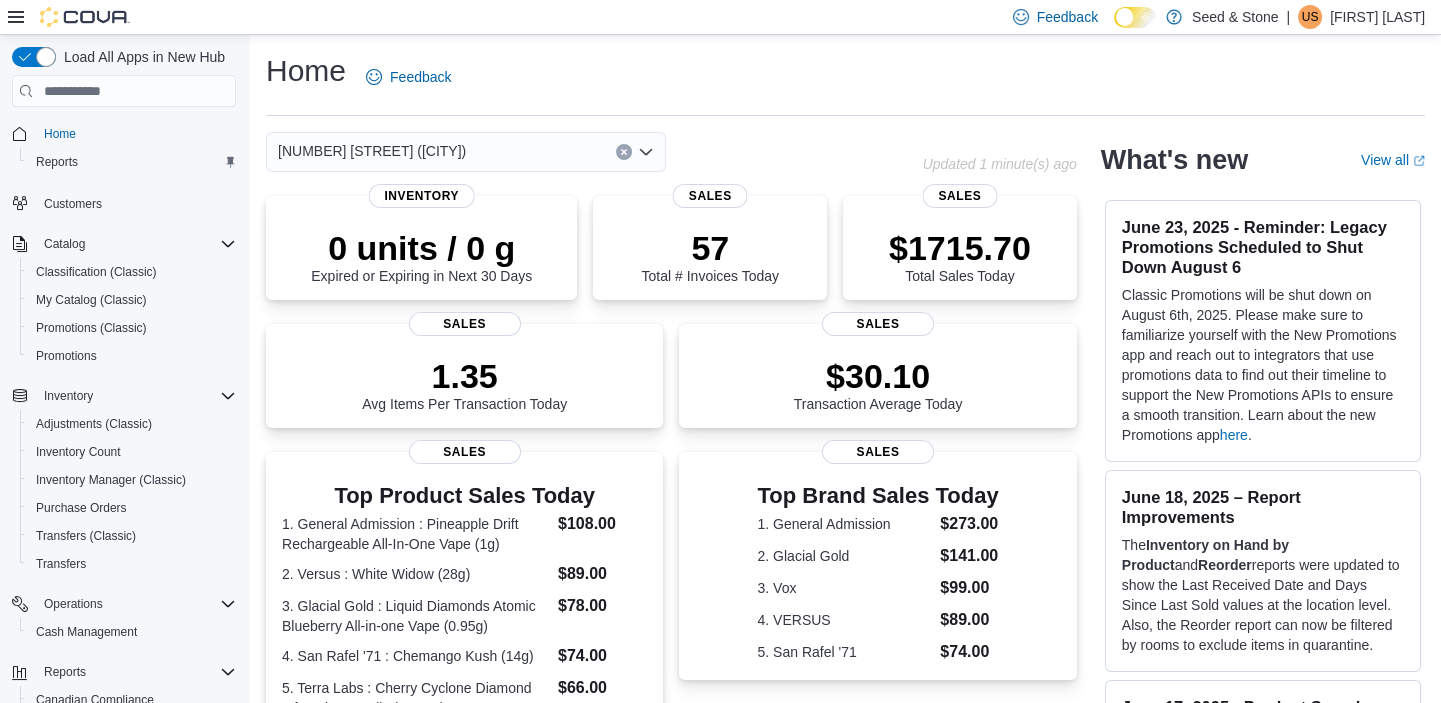 click on "[NUMBER] [STREET] ([CITY])" at bounding box center [466, 152] 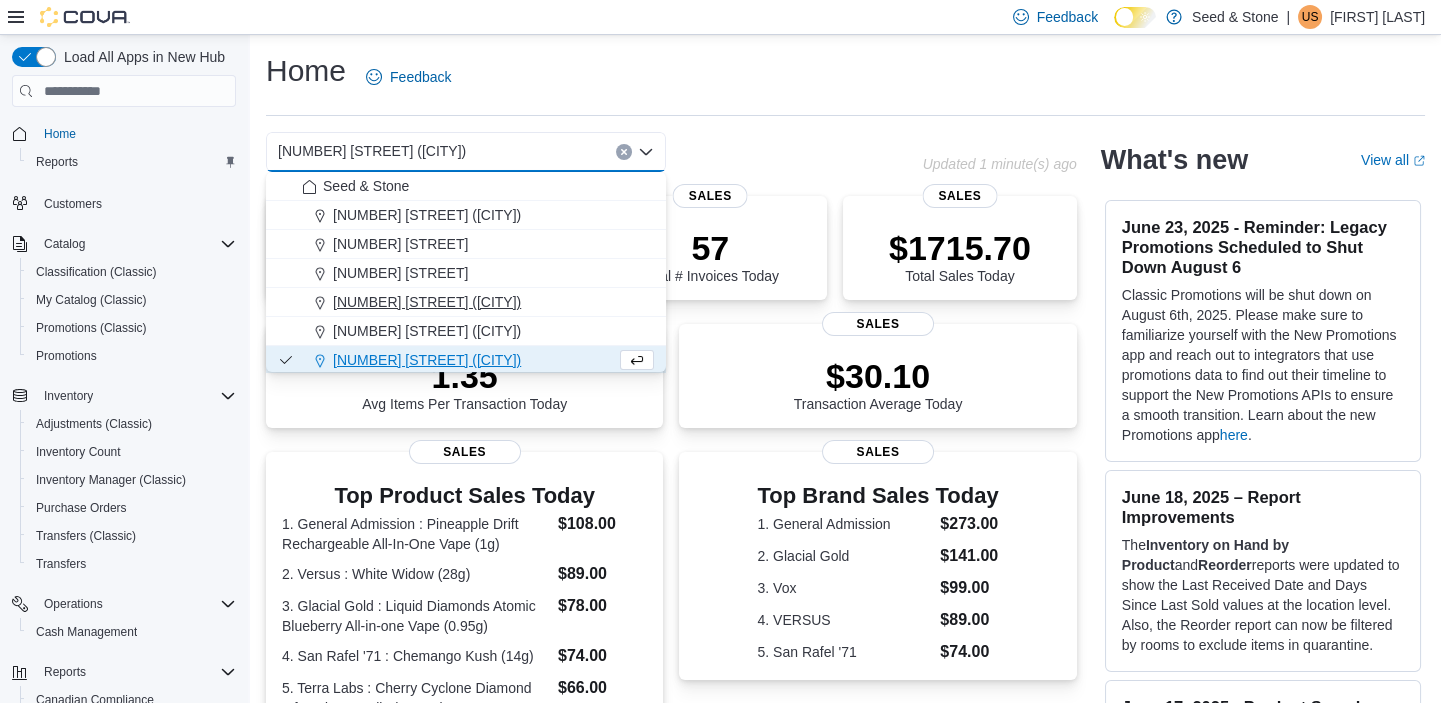 click on "[NUMBER] [STREET] ([CITY])" at bounding box center [427, 302] 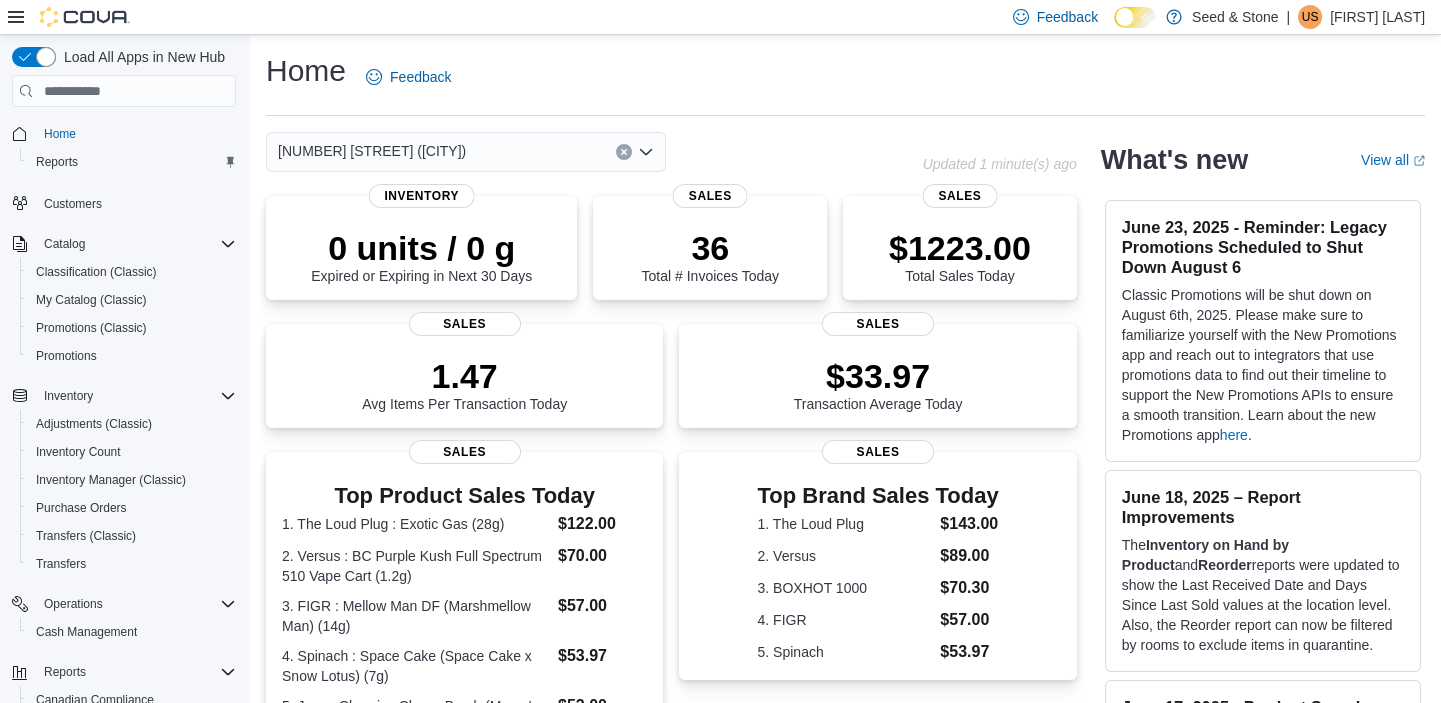 click on "[NUMBER] [STREET] ([CITY])" at bounding box center (466, 152) 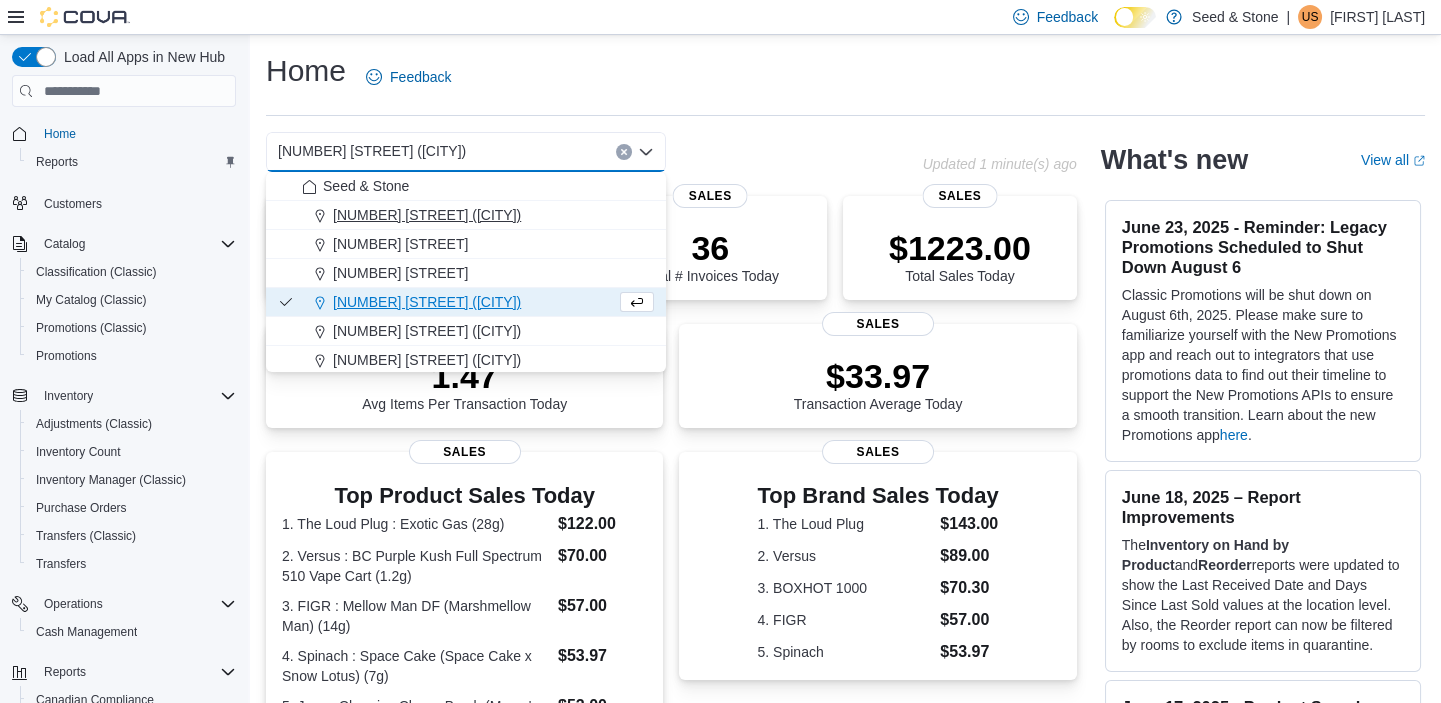 click on "#725 – 19800 Lougheed Hwy (Pitt Meadows)" at bounding box center [427, 215] 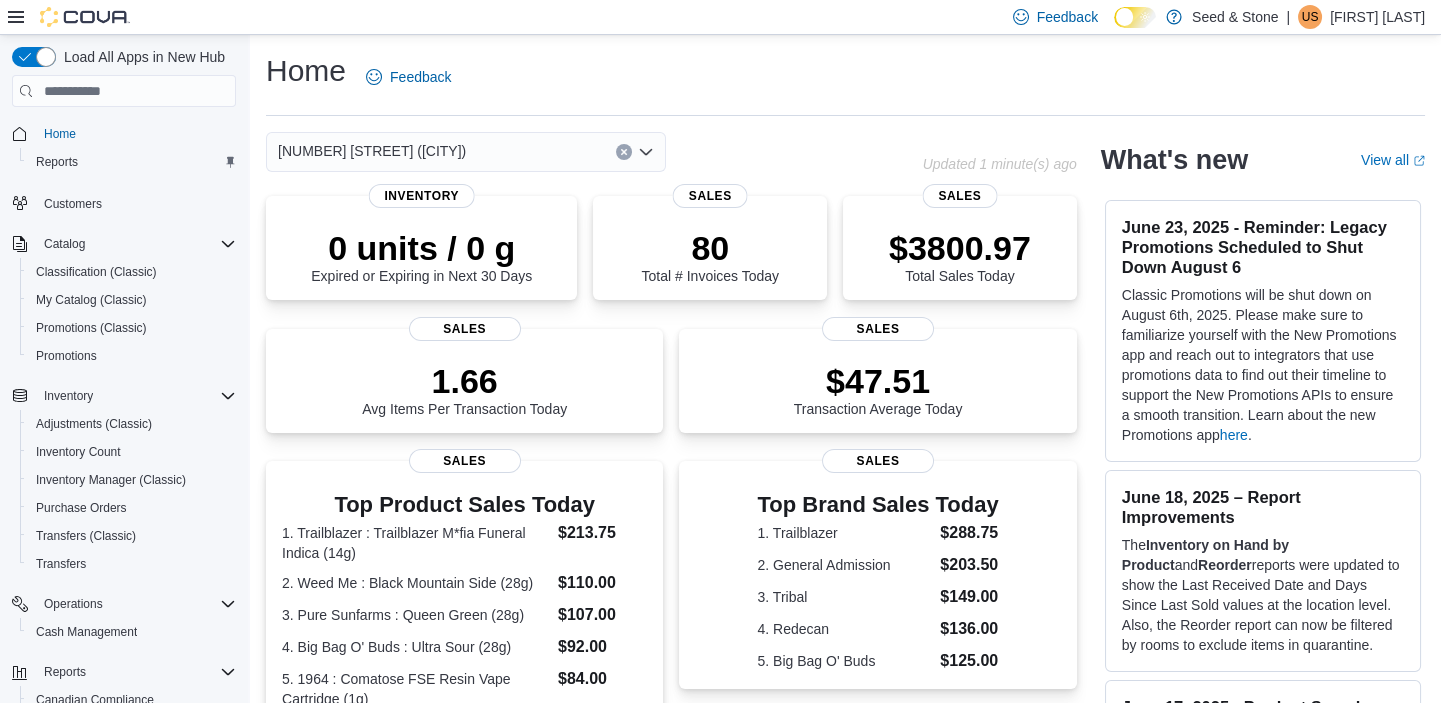 click on "#725 – 19800 Lougheed Hwy (Pitt Meadows)" at bounding box center [372, 151] 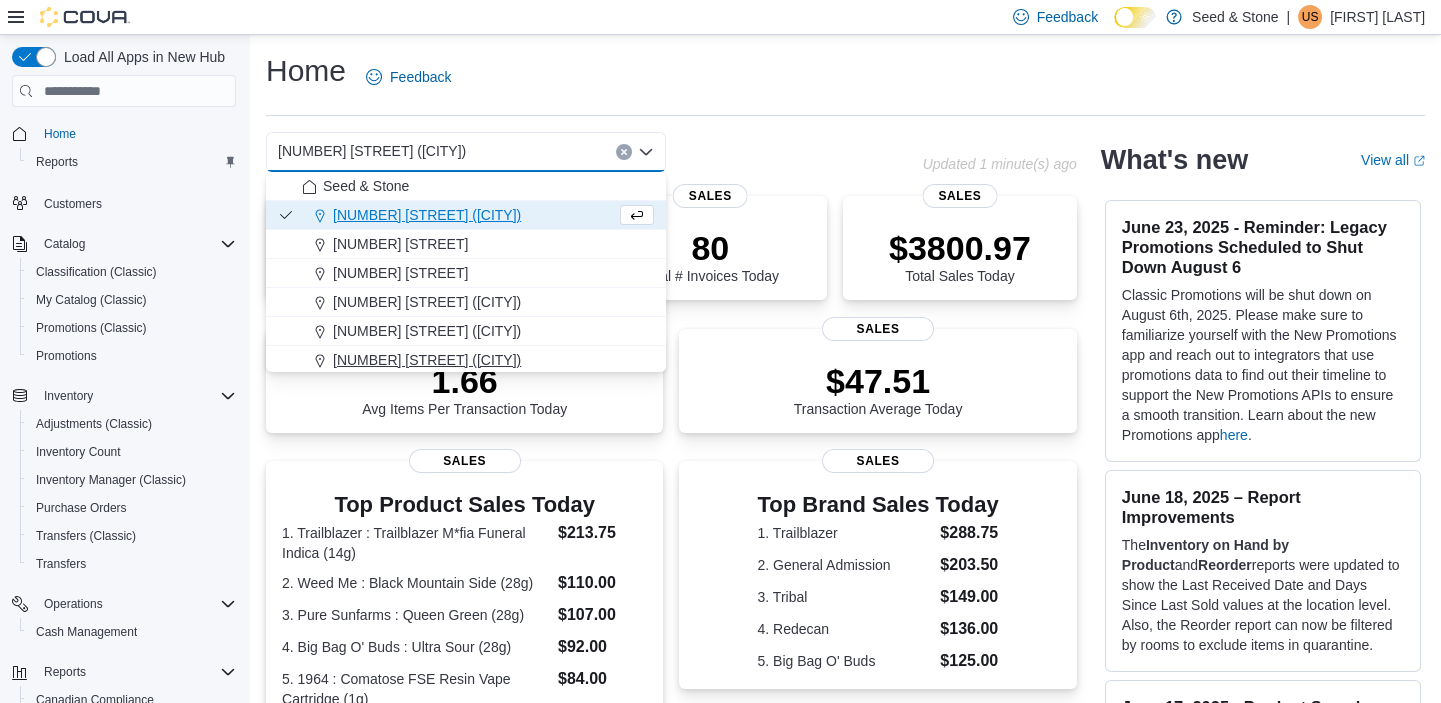 click on "[NUMBER] [STREET] ([CITY])" at bounding box center (427, 360) 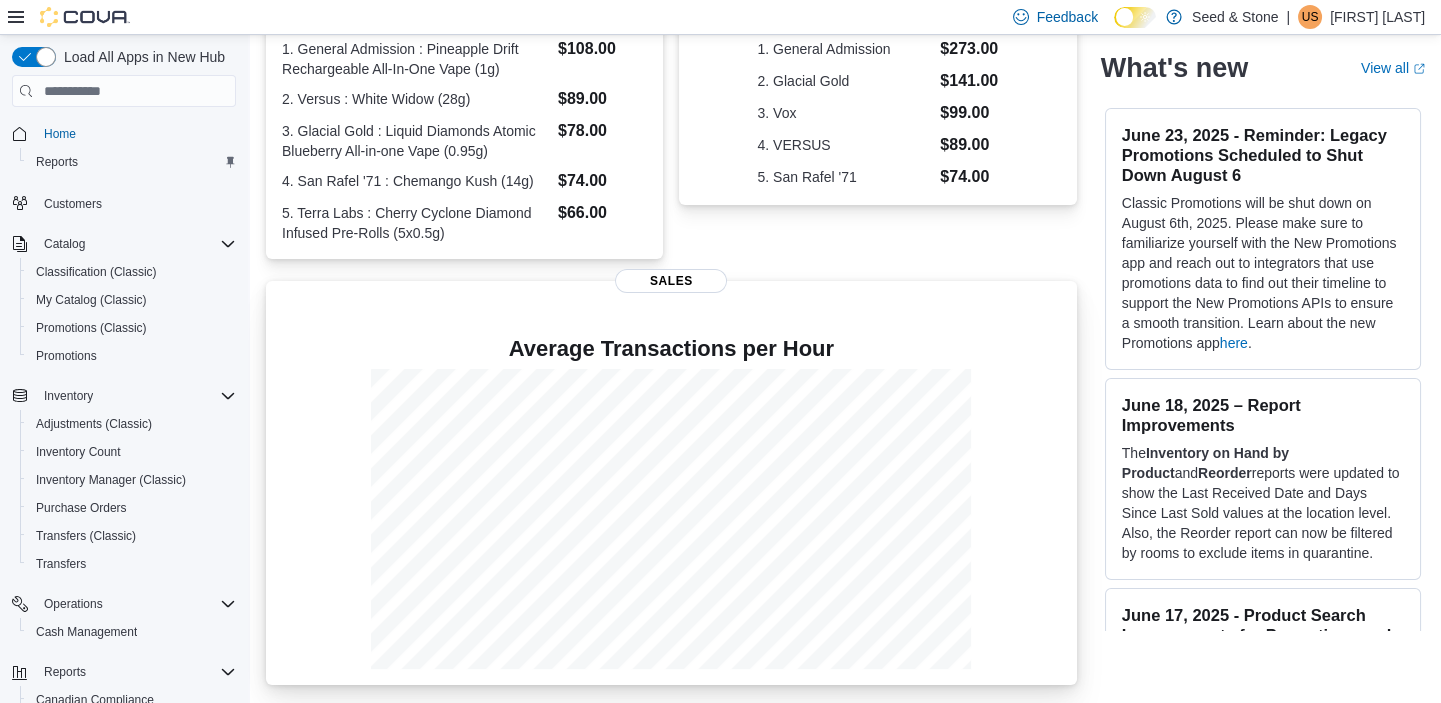 scroll, scrollTop: 0, scrollLeft: 0, axis: both 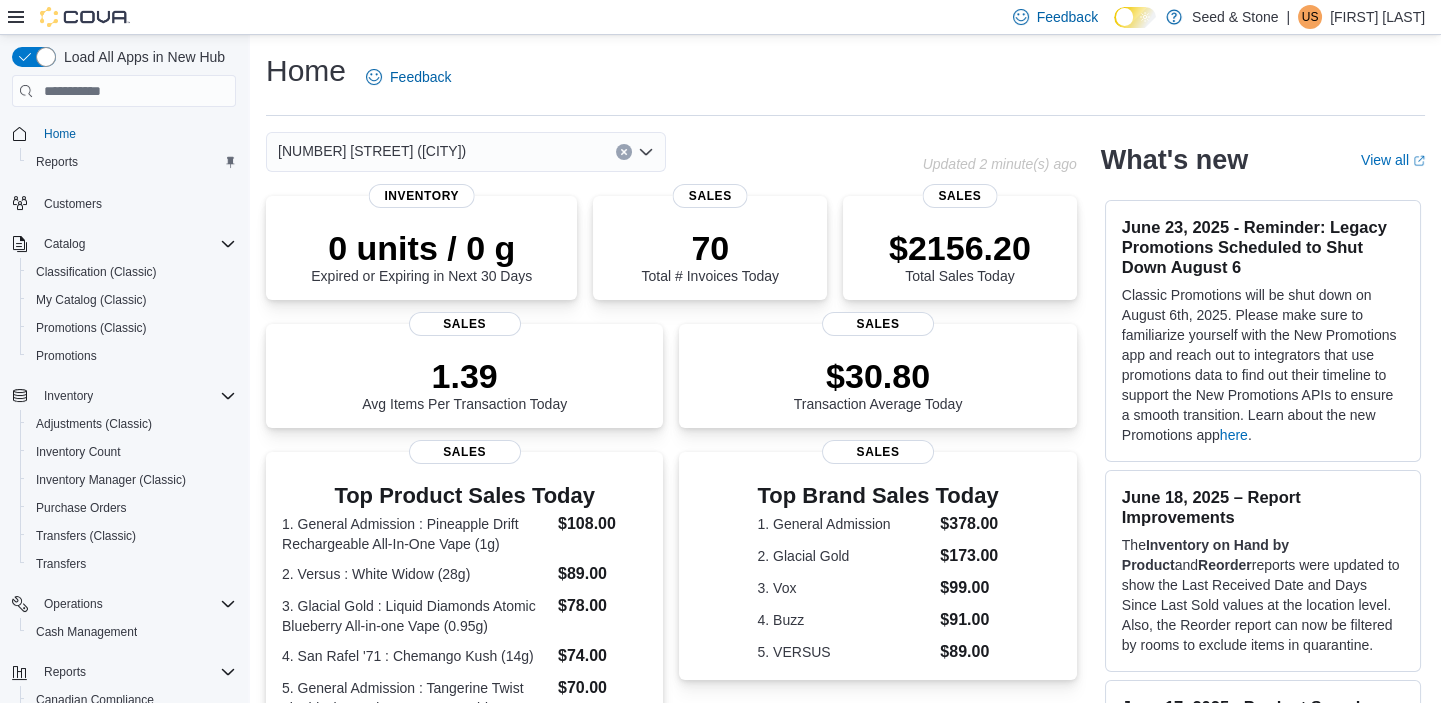 click at bounding box center (646, 152) 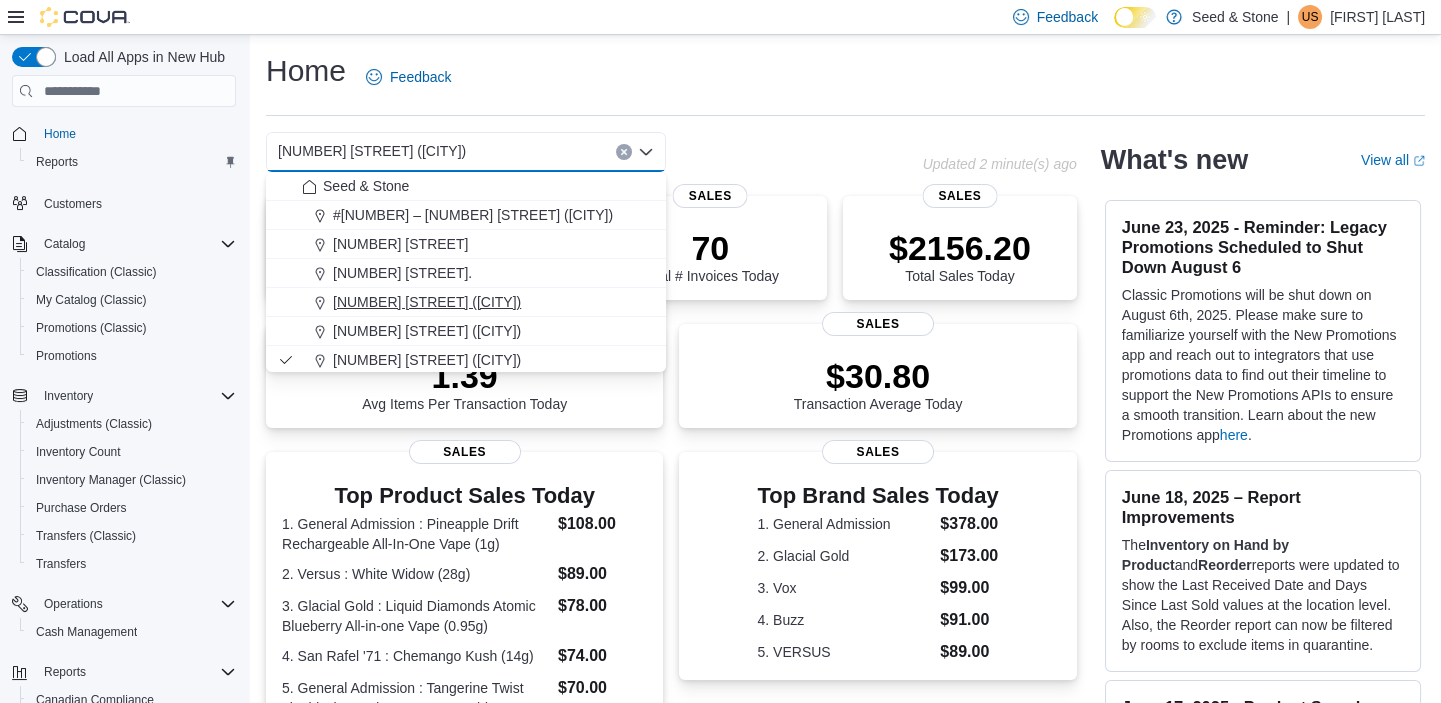 click on "[NUMBER] [STREET] ([CITY])" at bounding box center [427, 302] 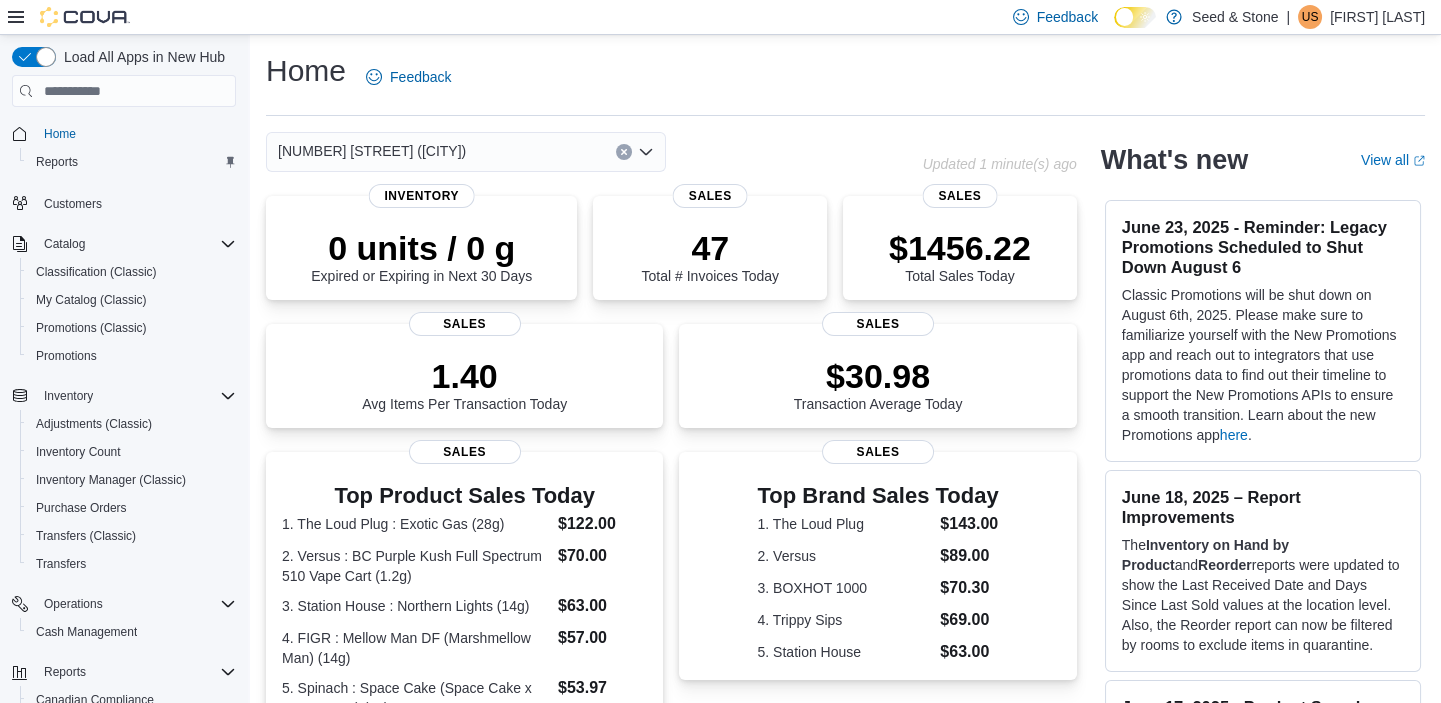 click at bounding box center (646, 152) 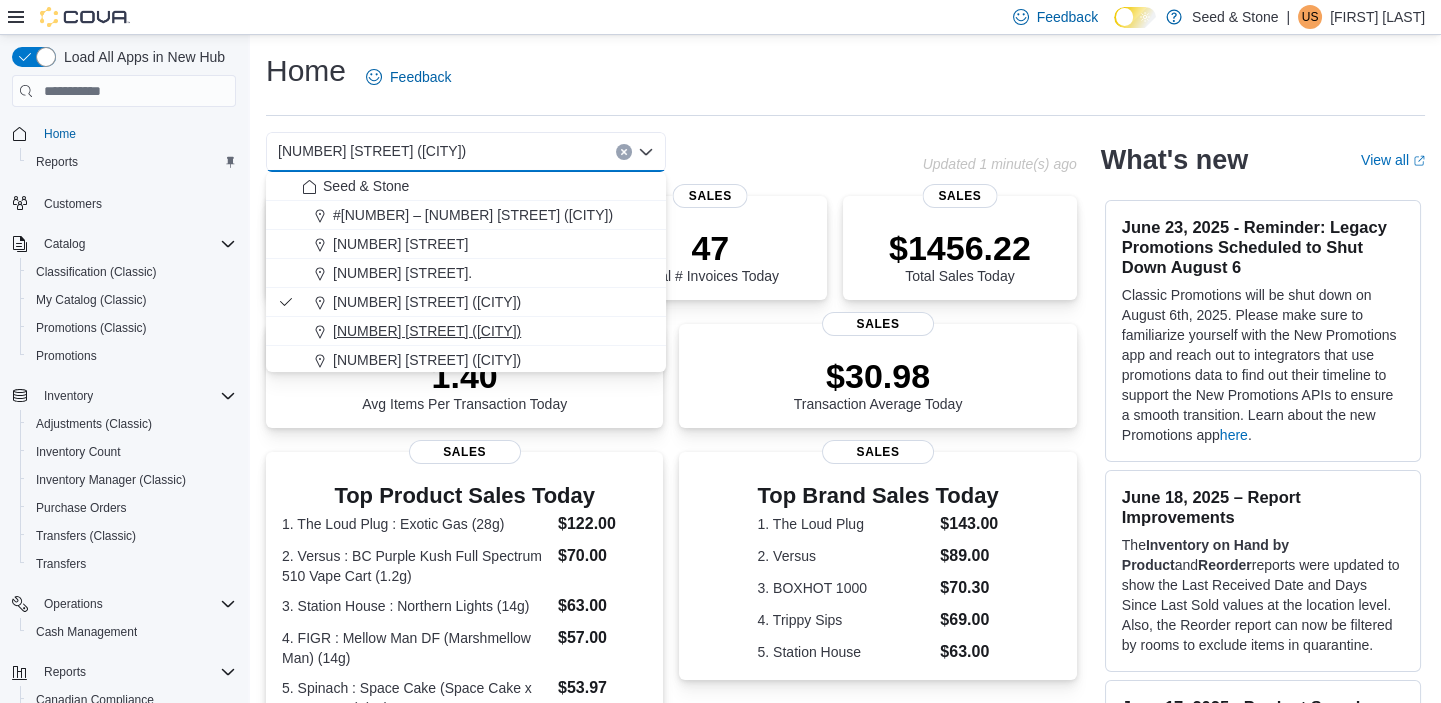 click on "[NUMBER] [STREET] ([CITY])" at bounding box center [427, 331] 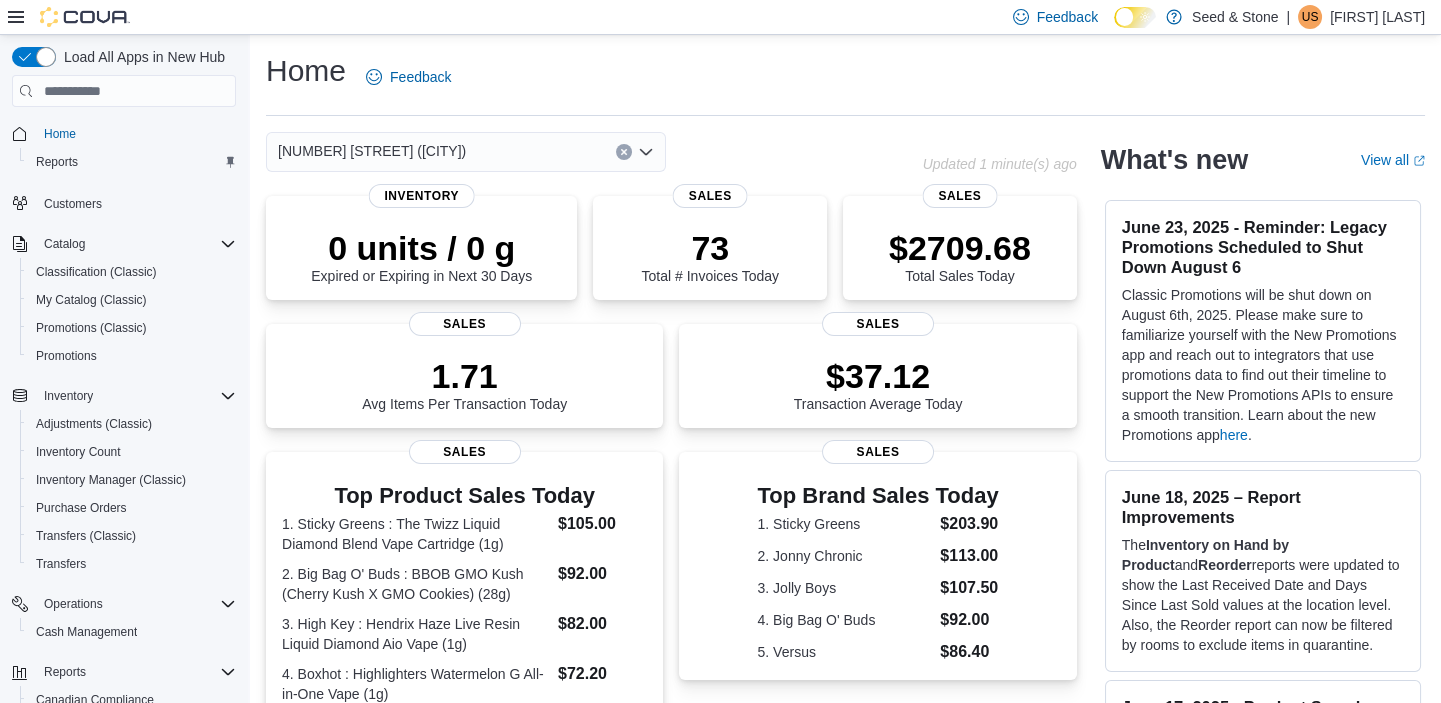 click at bounding box center (646, 152) 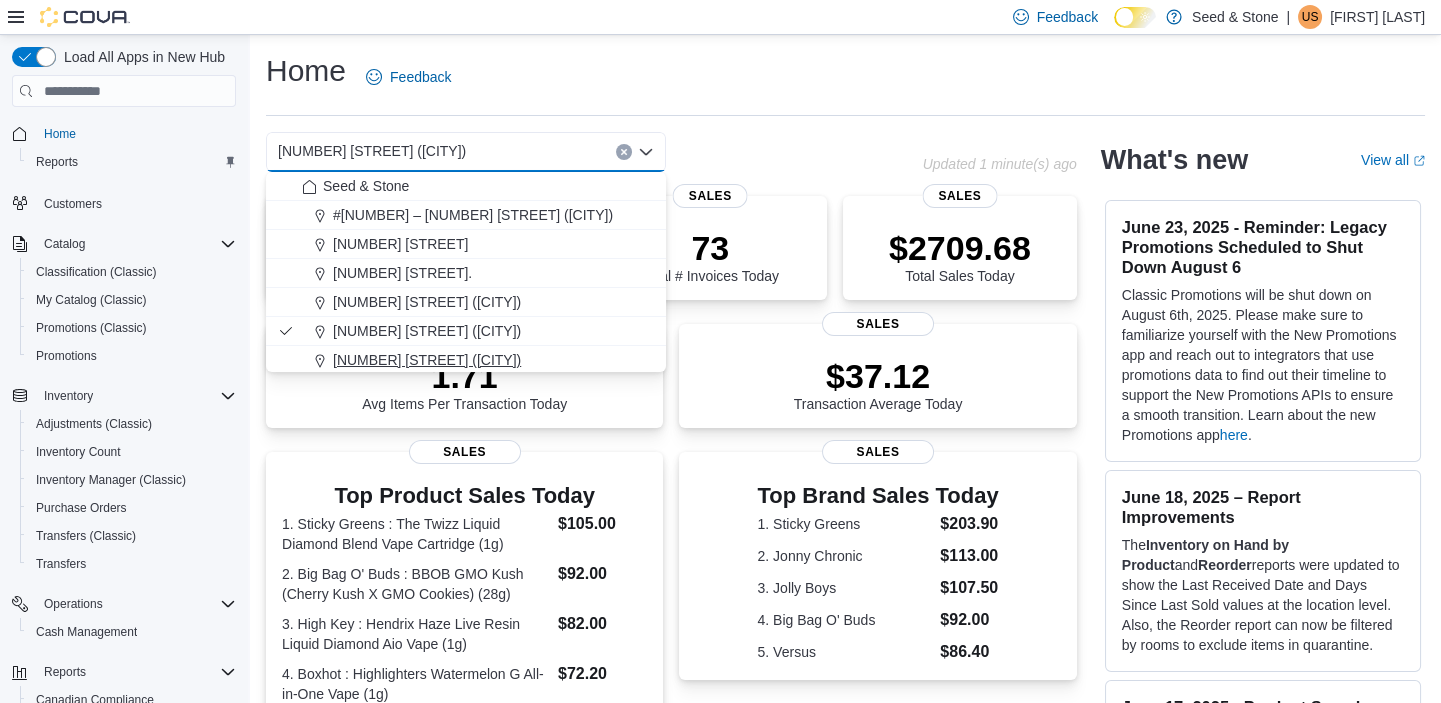click on "[NUMBER] [STREET] ([CITY])" at bounding box center [427, 360] 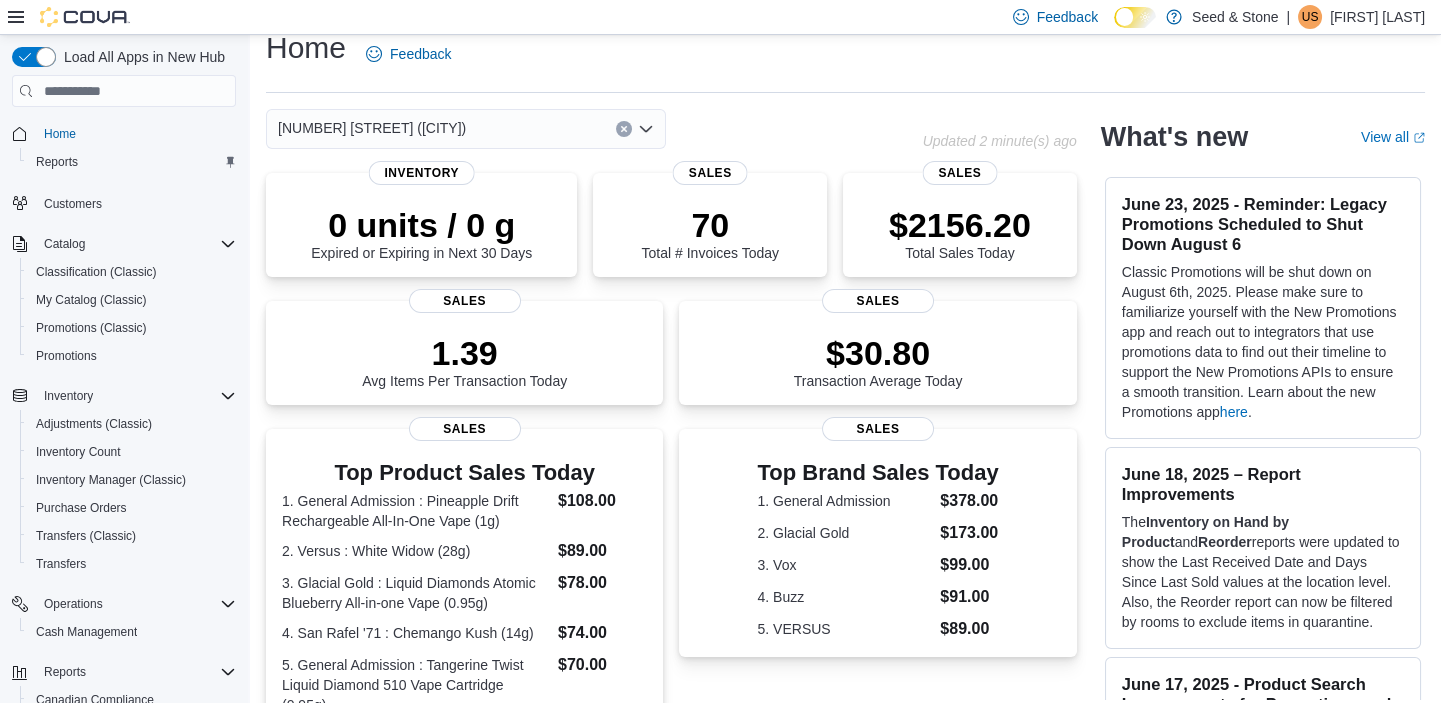 scroll, scrollTop: 0, scrollLeft: 0, axis: both 